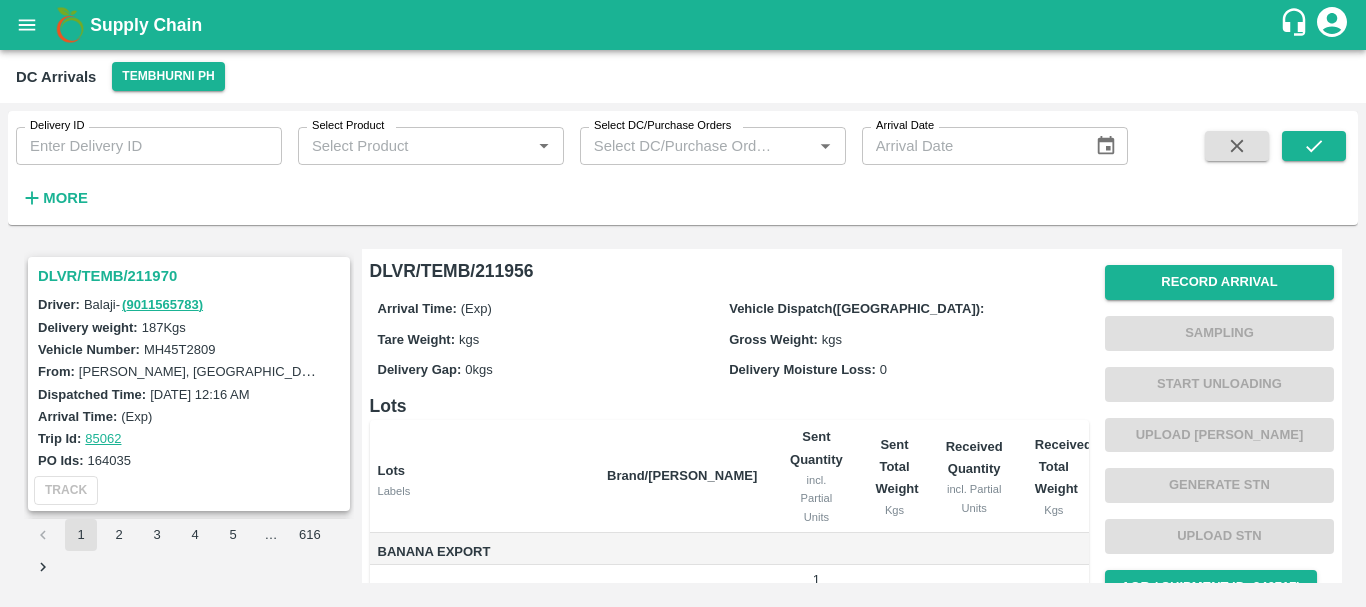 scroll, scrollTop: 0, scrollLeft: 0, axis: both 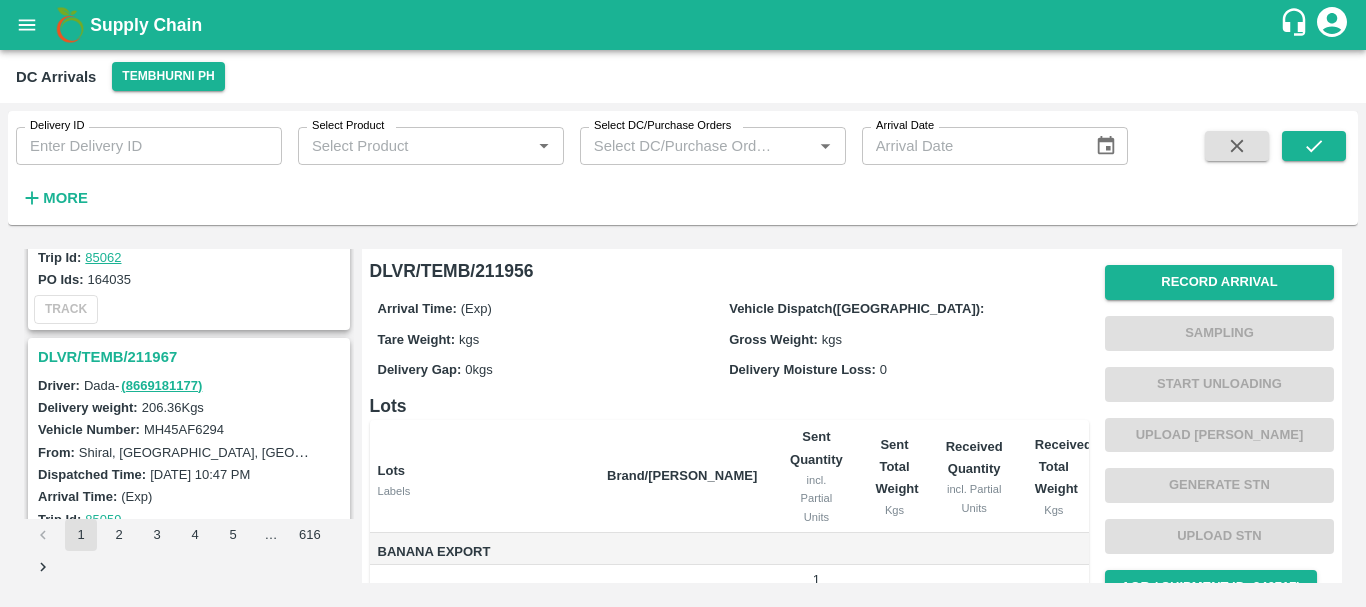 click on "DLVR/TEMB/211967" at bounding box center (192, 357) 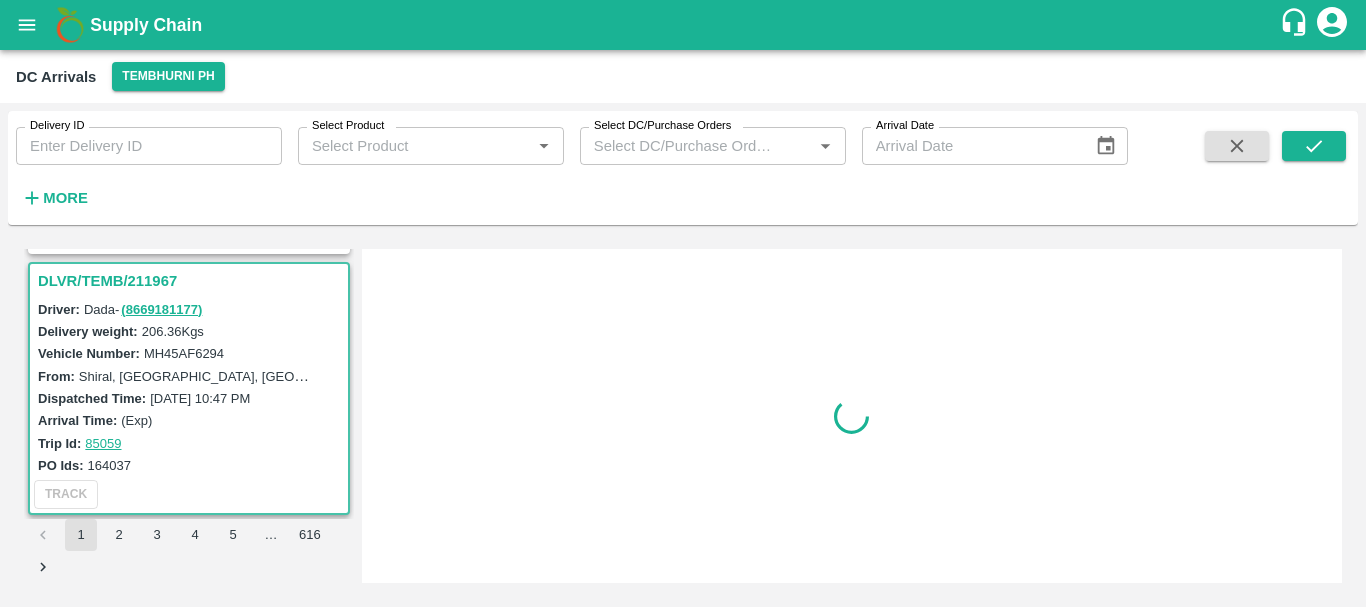 scroll, scrollTop: 269, scrollLeft: 0, axis: vertical 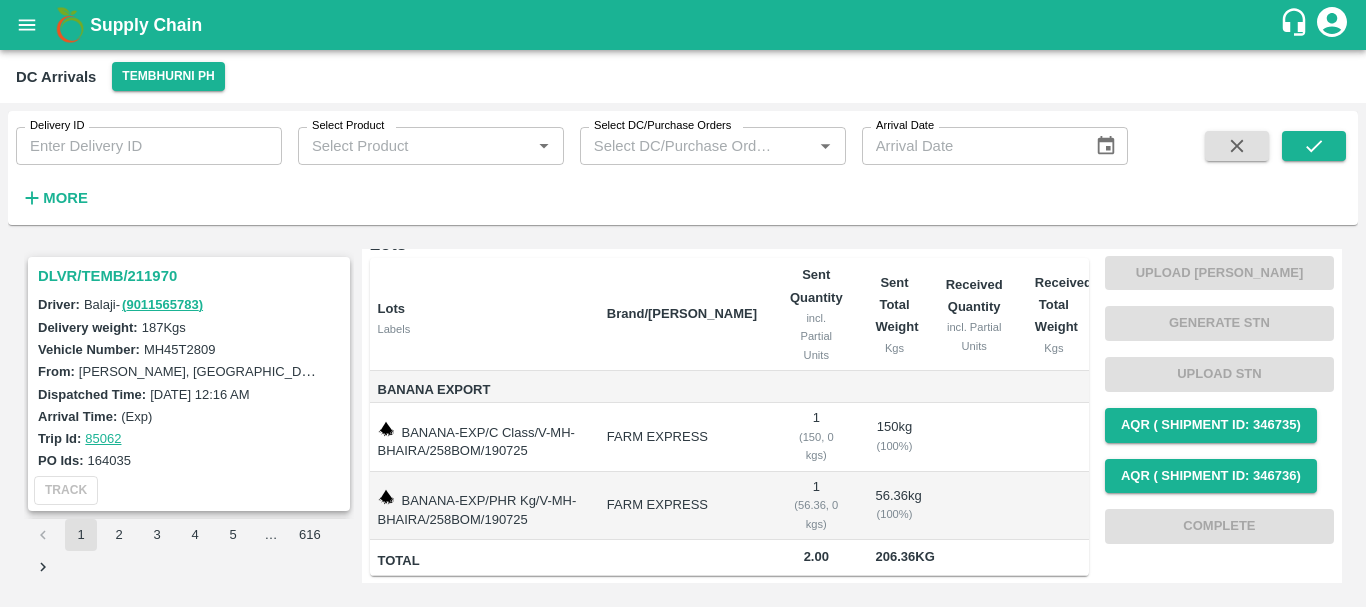 click on "DLVR/TEMB/211970" at bounding box center [192, 276] 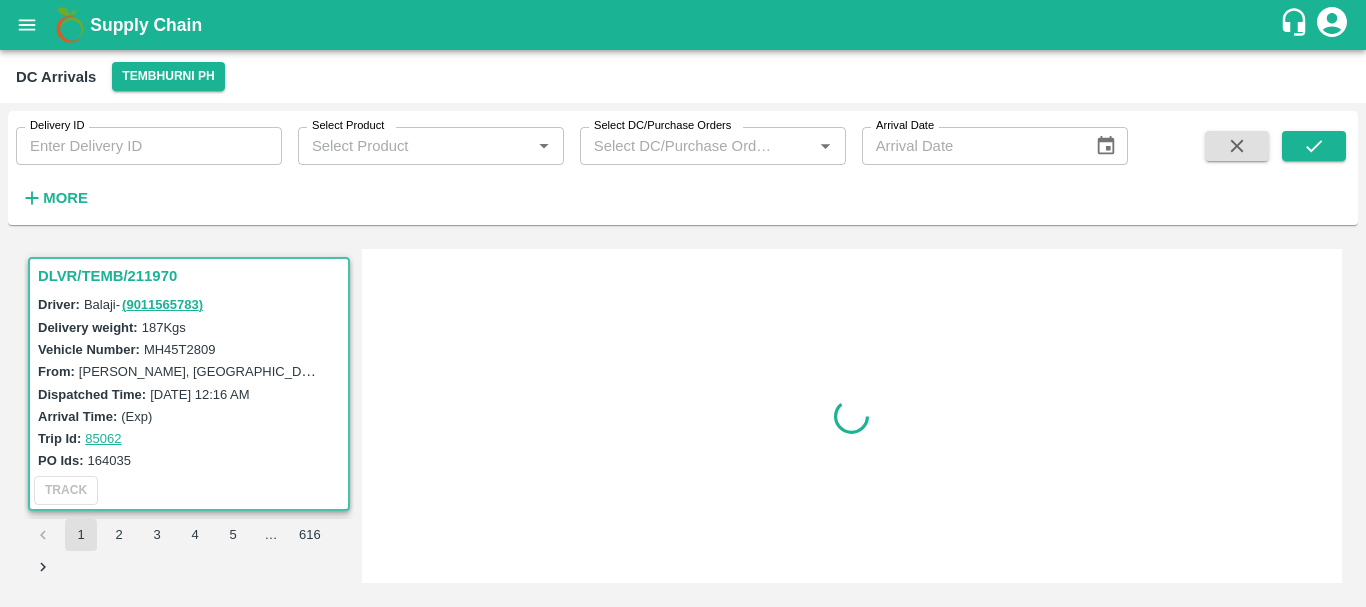 scroll, scrollTop: 0, scrollLeft: 0, axis: both 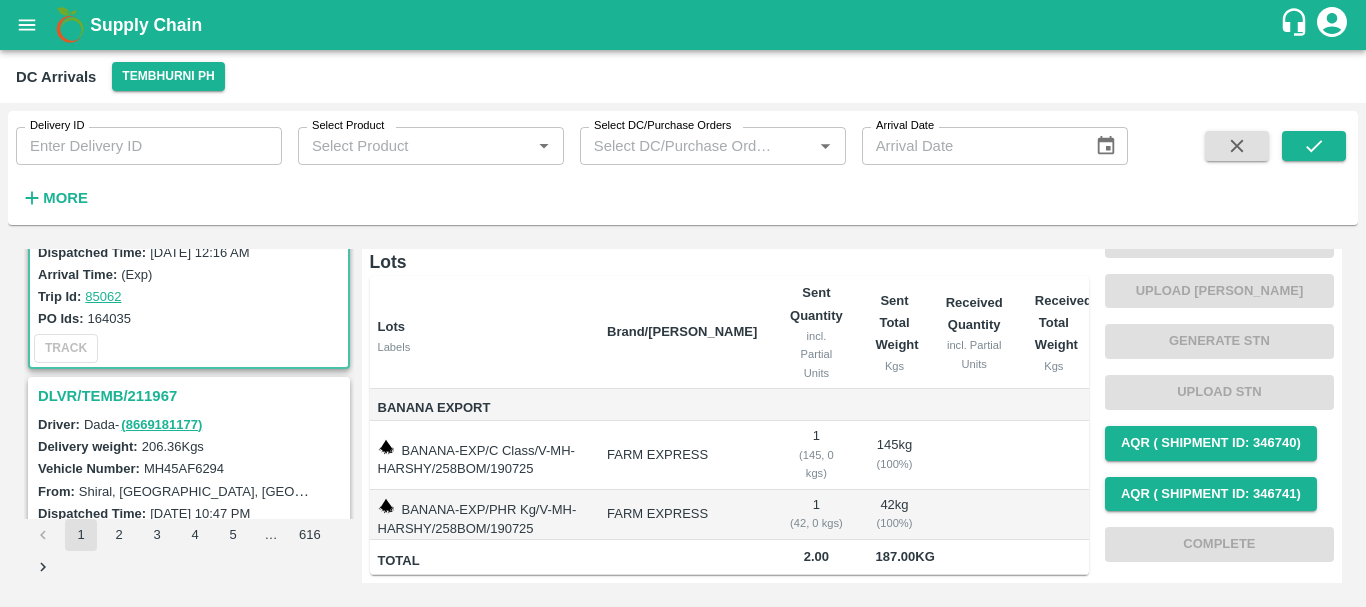 click on "DLVR/TEMB/211967" at bounding box center (192, 396) 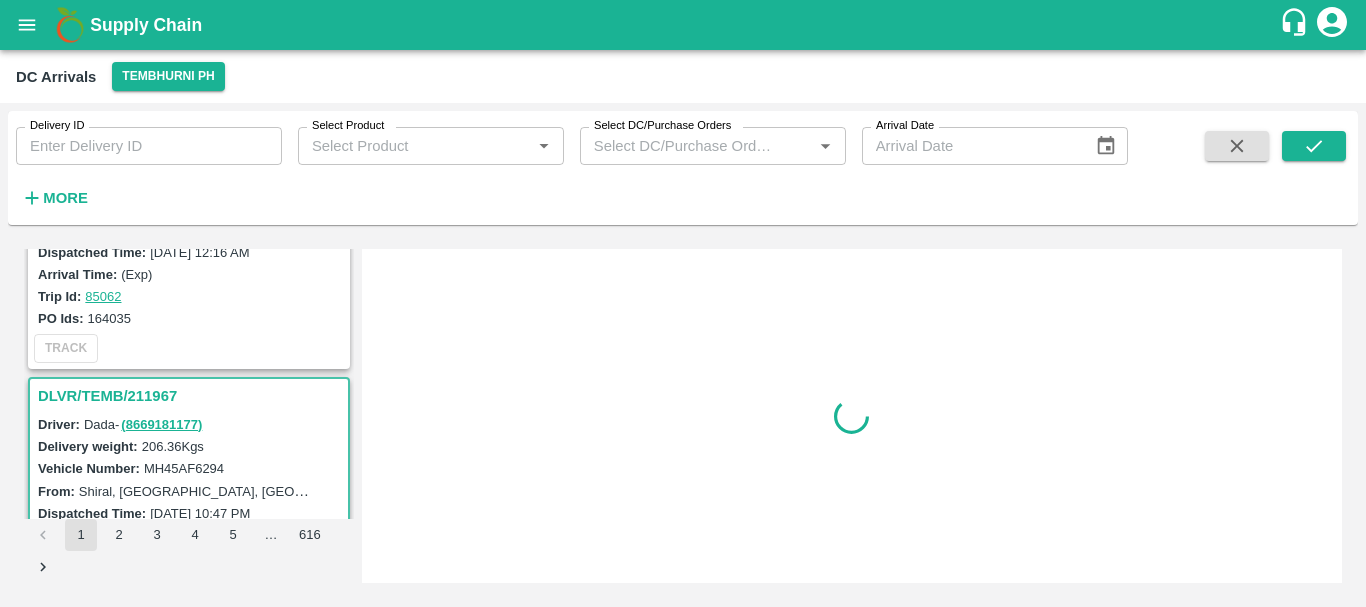 scroll, scrollTop: 0, scrollLeft: 0, axis: both 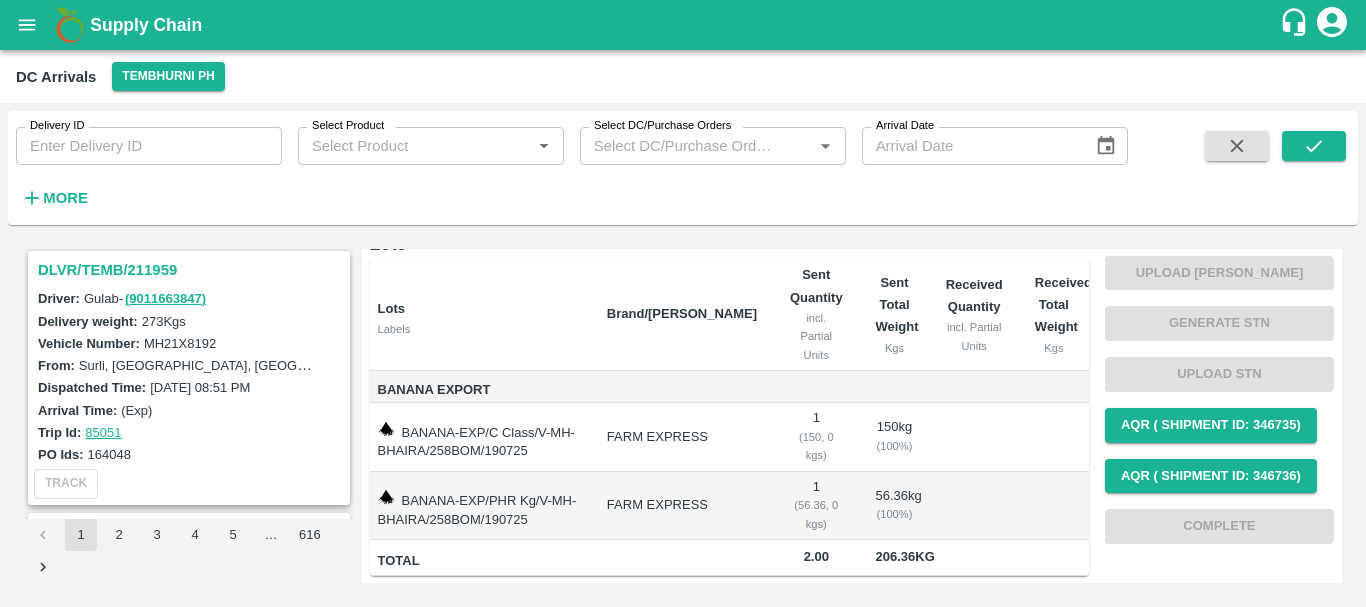 click on "DLVR/TEMB/211959" at bounding box center [192, 270] 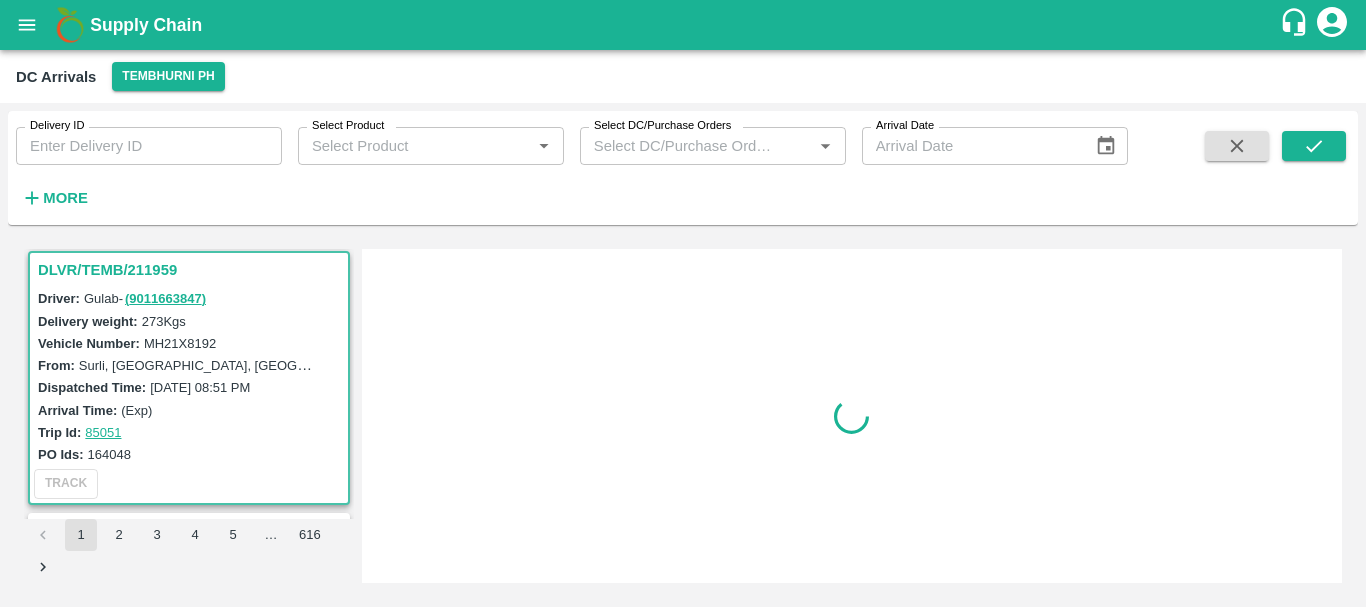scroll, scrollTop: 0, scrollLeft: 0, axis: both 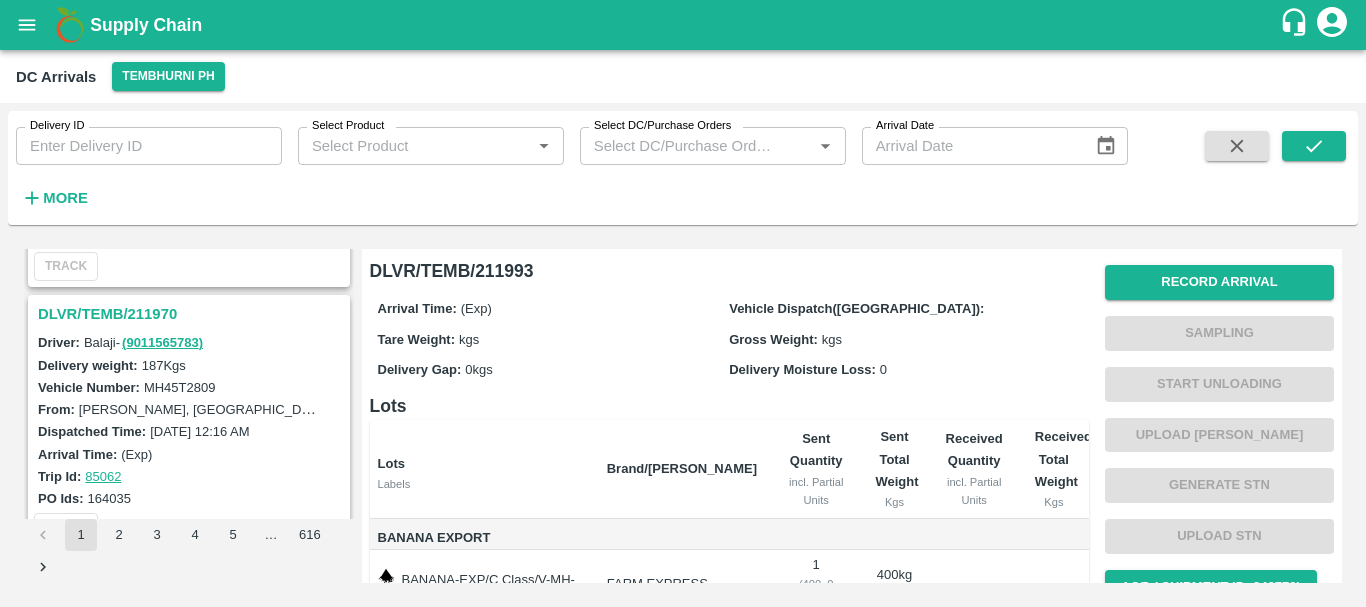 click on "DLVR/TEMB/211970" at bounding box center [192, 314] 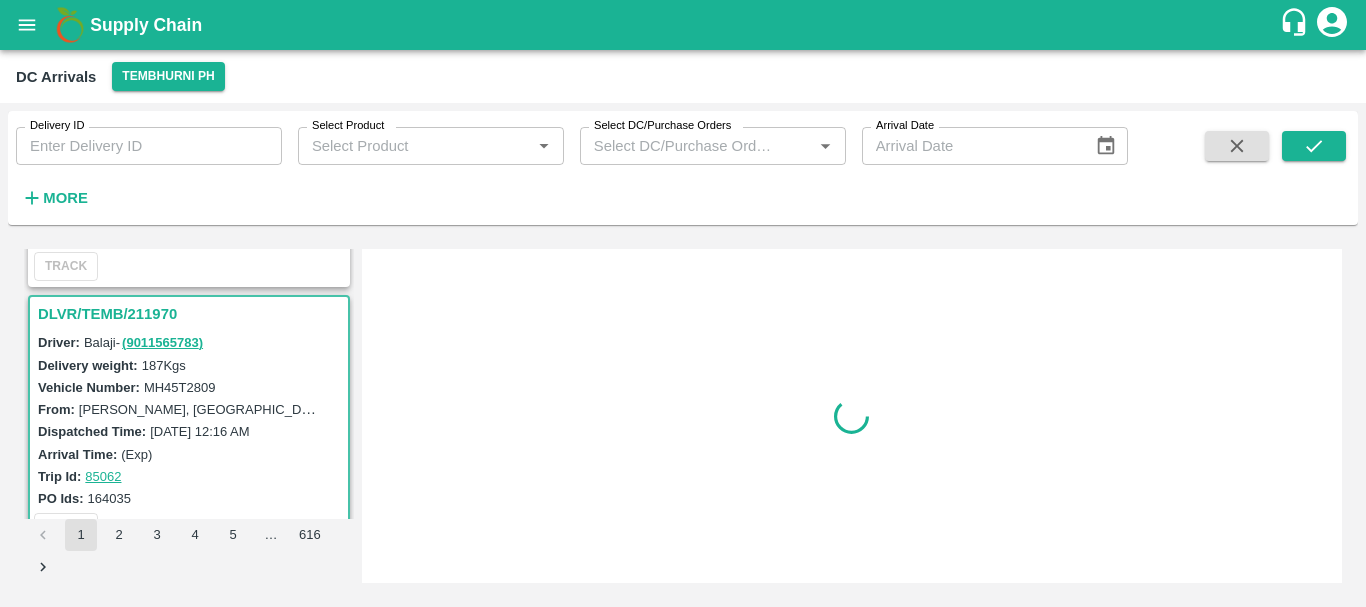 scroll, scrollTop: 531, scrollLeft: 0, axis: vertical 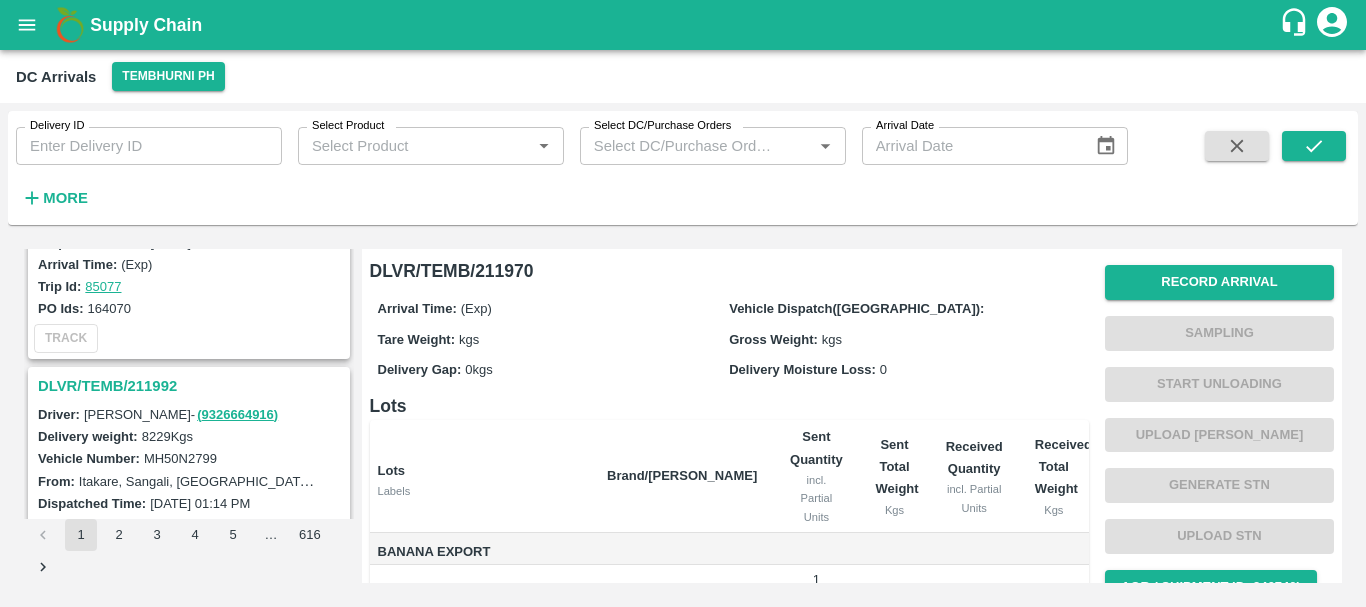 click on "DLVR/TEMB/211992" at bounding box center [192, 386] 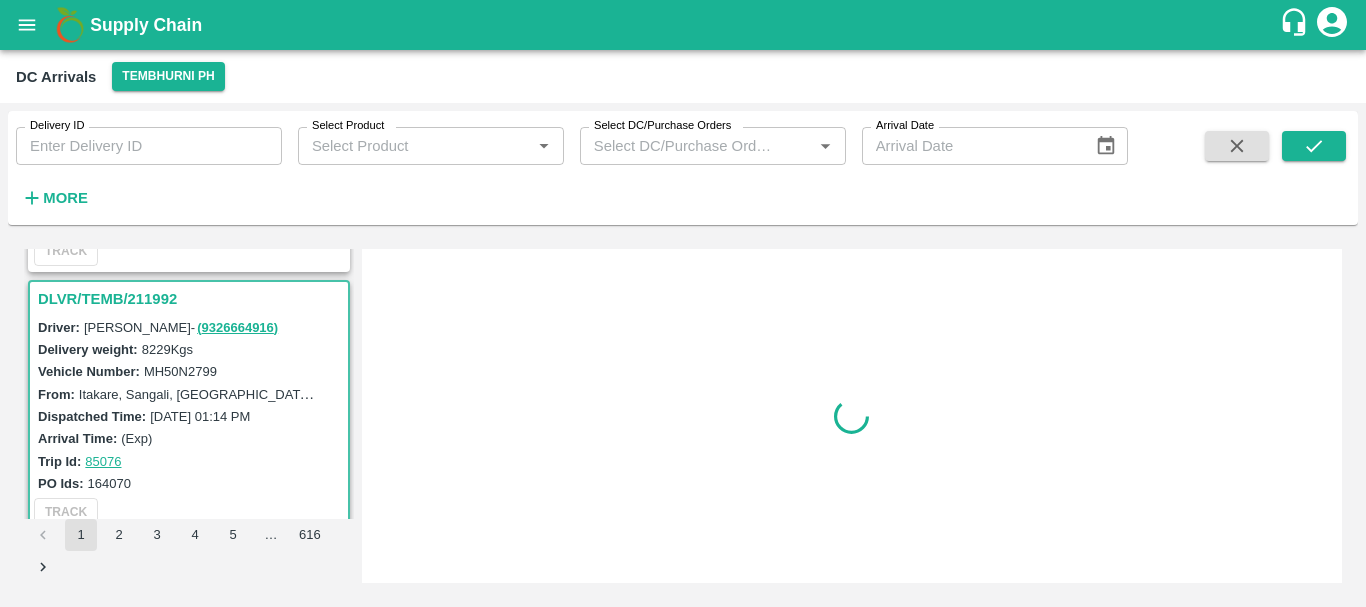 scroll, scrollTop: 269, scrollLeft: 0, axis: vertical 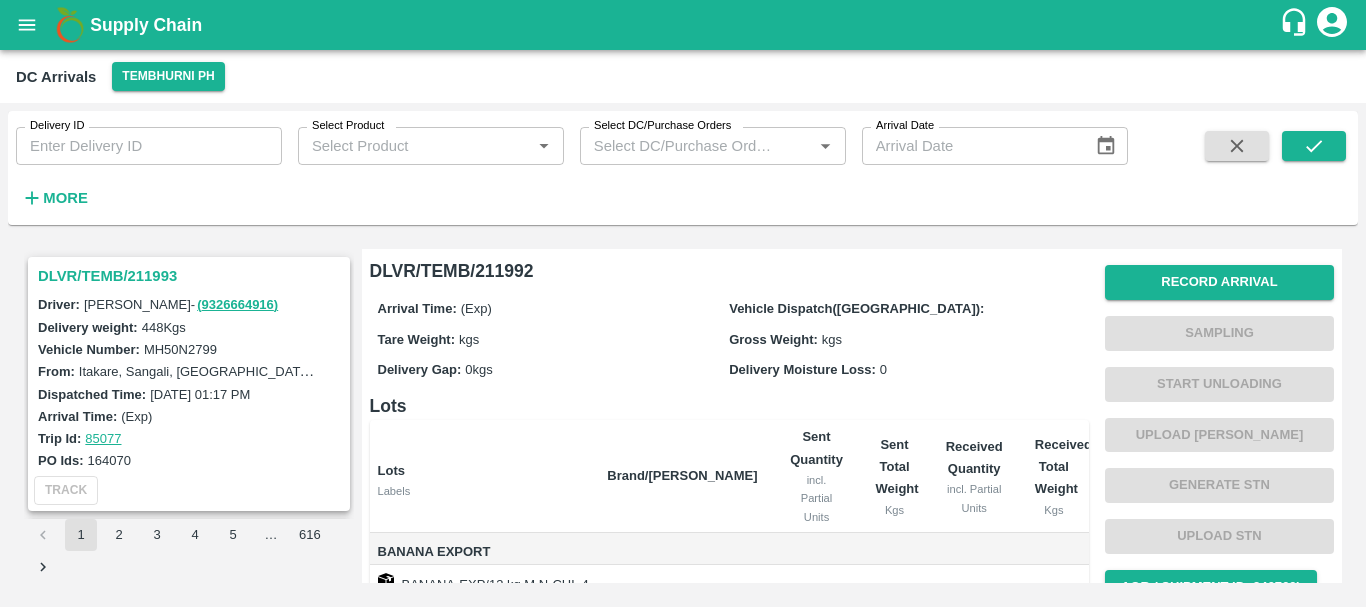 click on "DLVR/TEMB/211993 Driver: Vitthal misal   - ( 9326664916 ) Delivery weight: 448  Kgs Vehicle Number: MH50N2799 From: Itakare, Sangali, Walwa, Maharashtra Dispatched Time: 20 Jul 2025, 01:17 PM Arrival Time:  (Exp) Trip Id: 85077 PO Ids: 164070 TRACK" at bounding box center (189, 383) 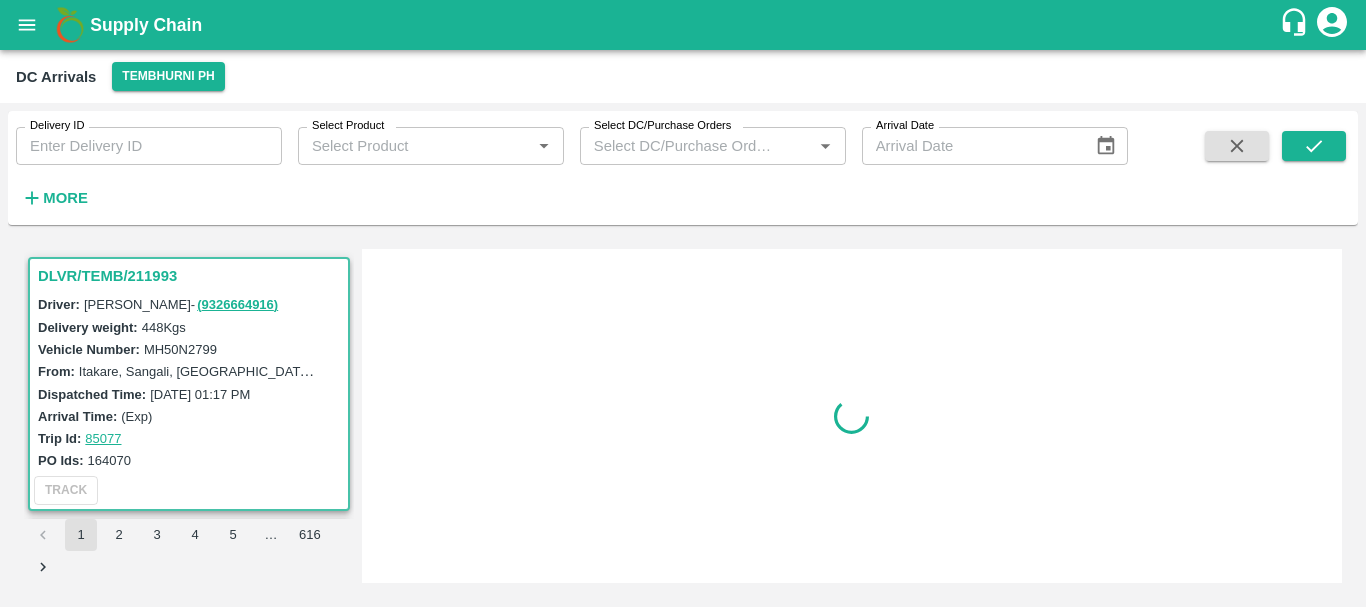 scroll, scrollTop: 8, scrollLeft: 0, axis: vertical 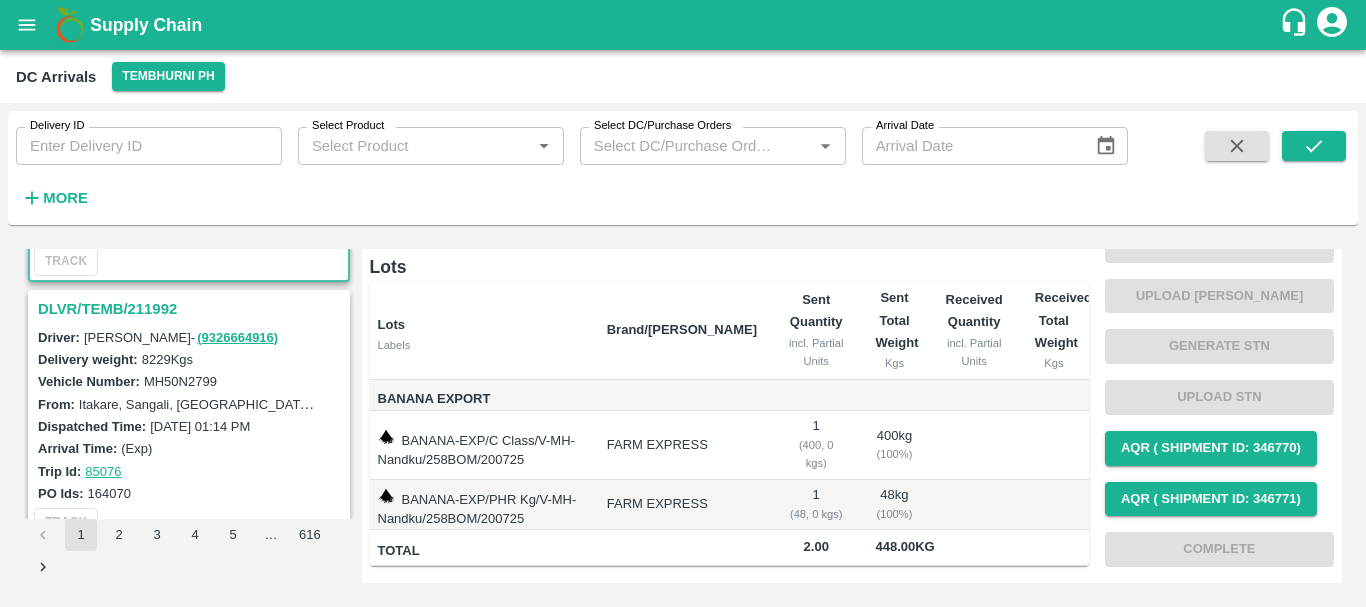 click on "DLVR/TEMB/211992" at bounding box center [192, 309] 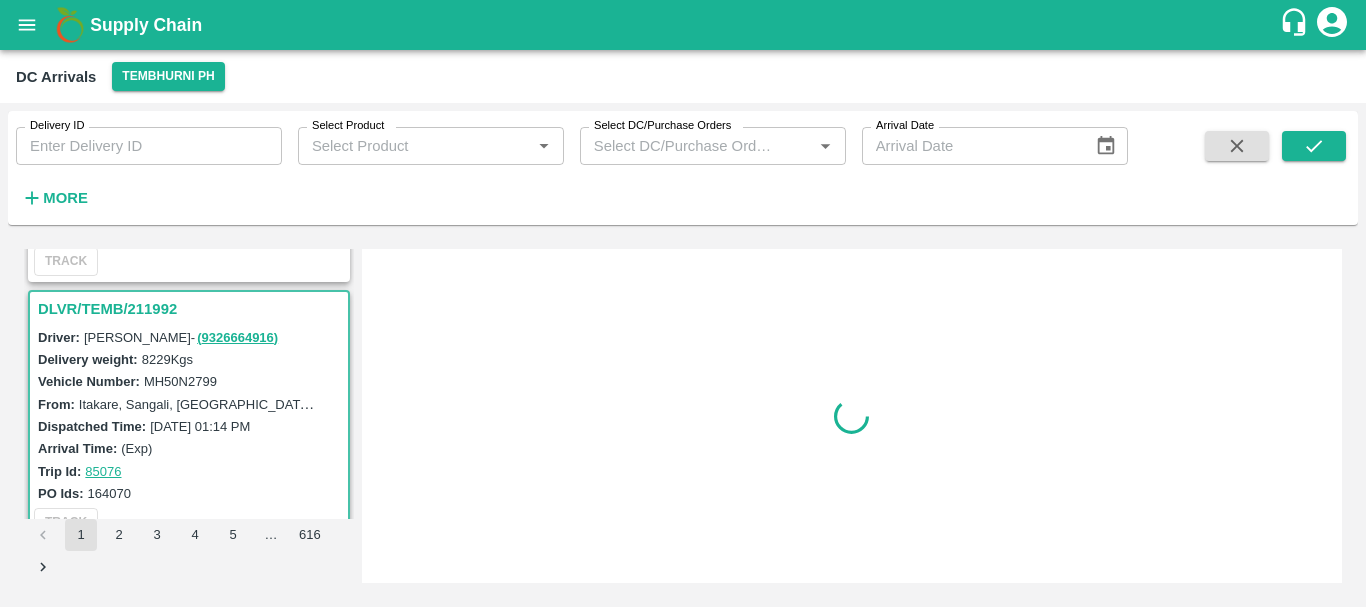 scroll, scrollTop: 0, scrollLeft: 0, axis: both 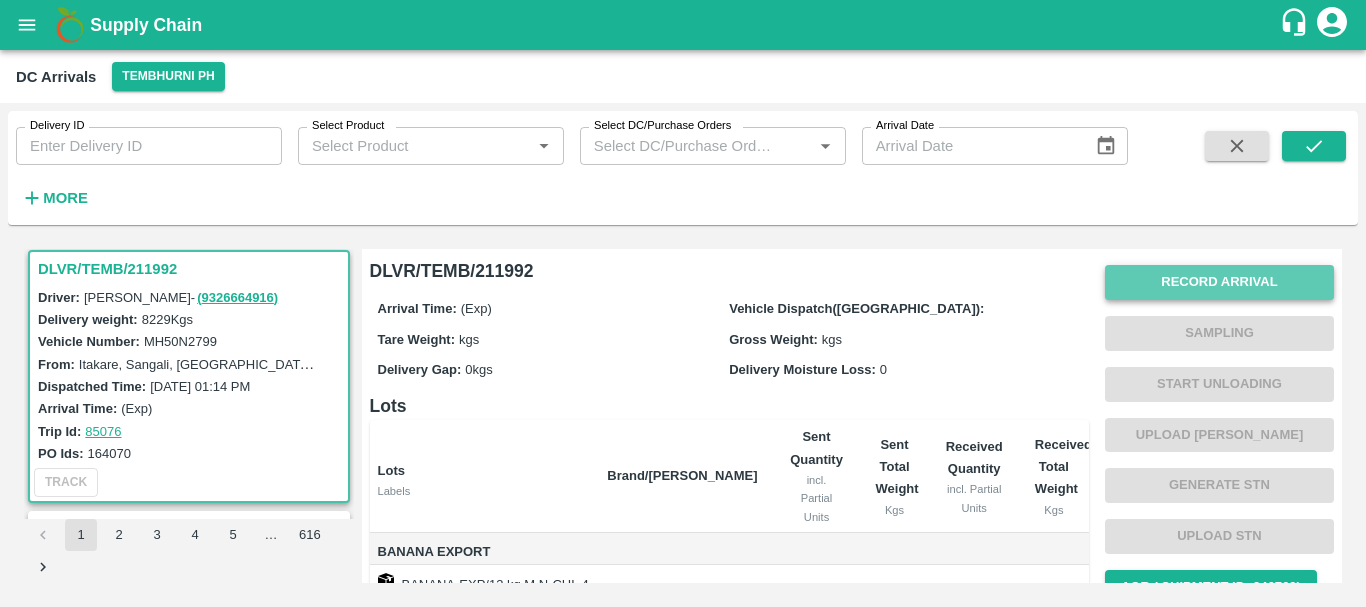click on "Record Arrival" at bounding box center (1219, 282) 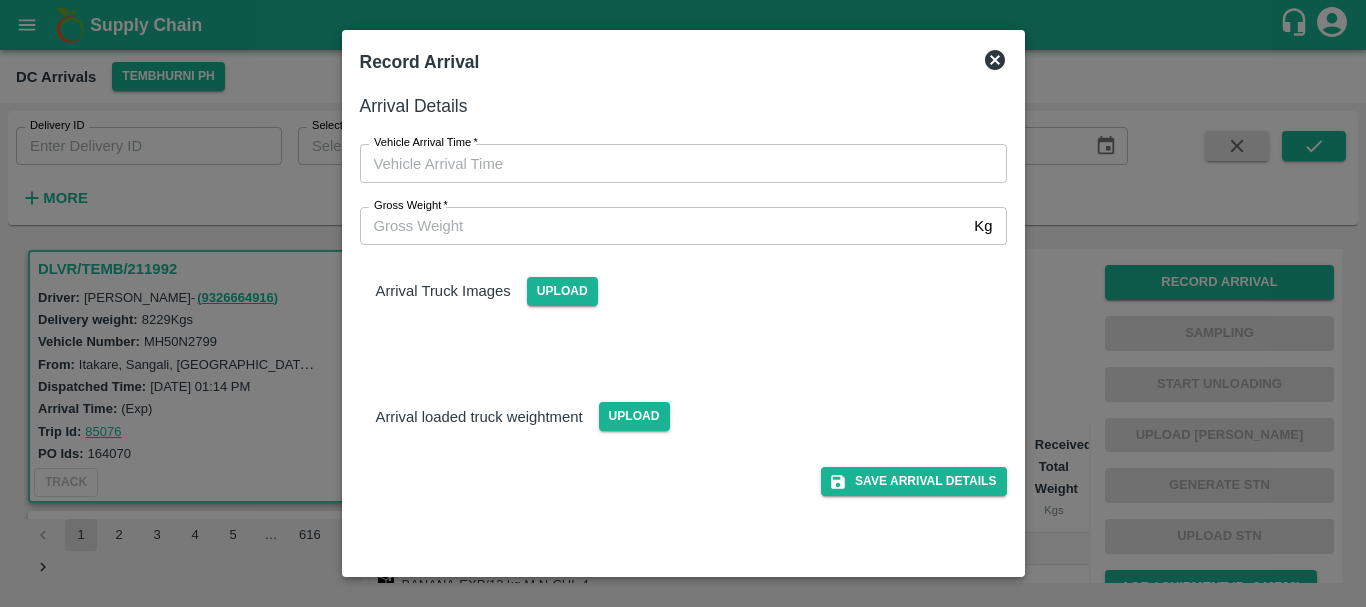 type on "DD/MM/YYYY hh:mm aa" 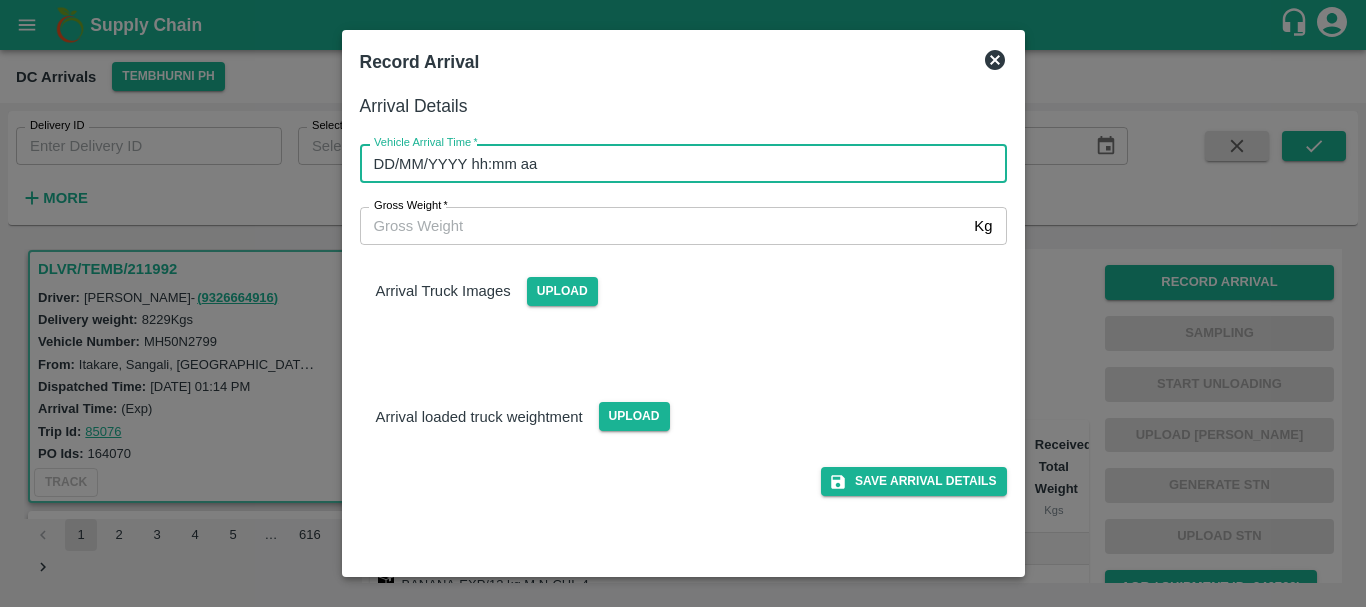 click on "DD/MM/YYYY hh:mm aa" at bounding box center [676, 163] 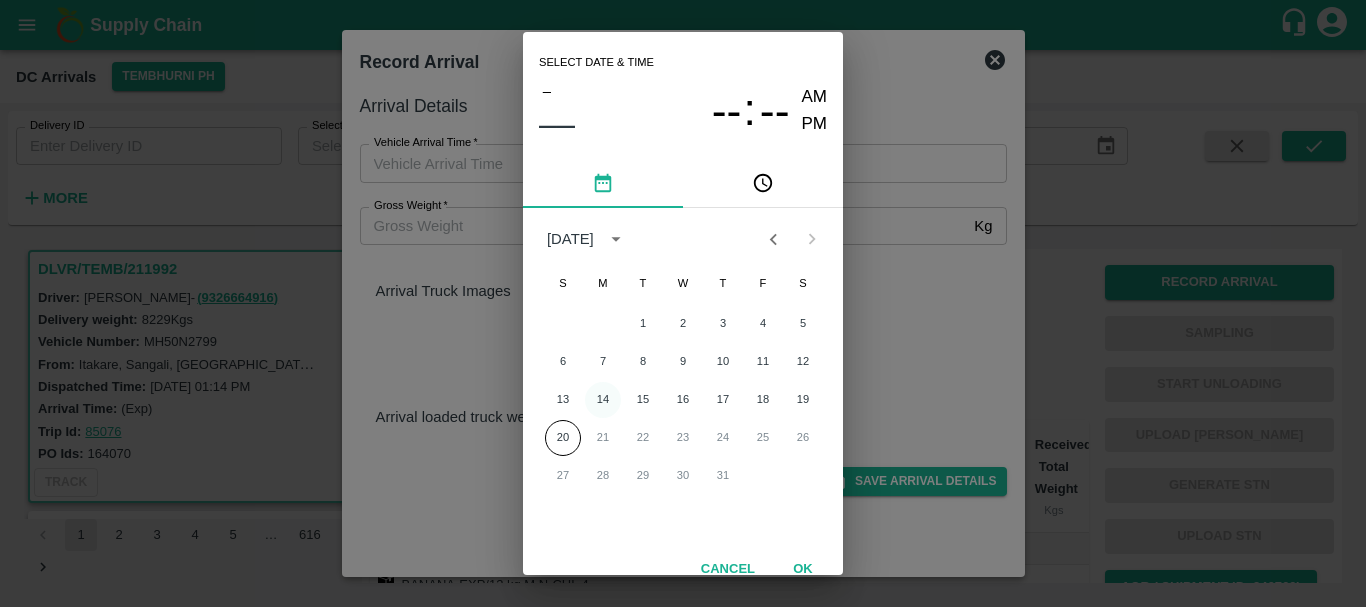 type 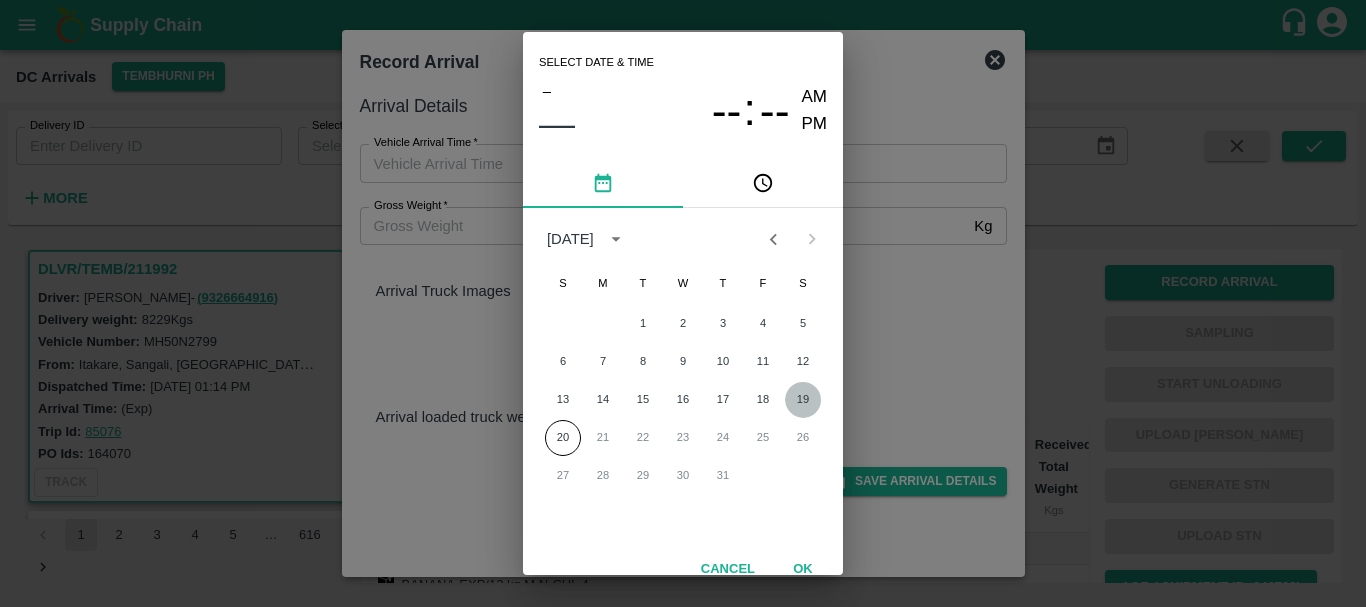 click on "19" at bounding box center [803, 400] 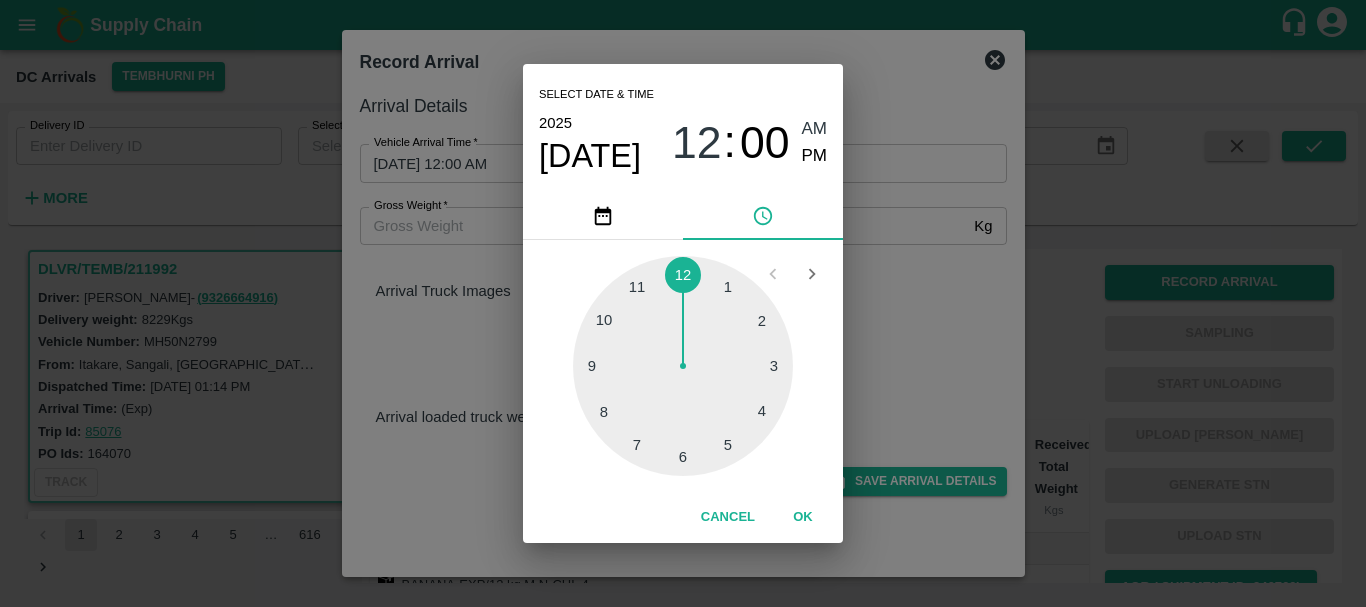 click at bounding box center [683, 366] 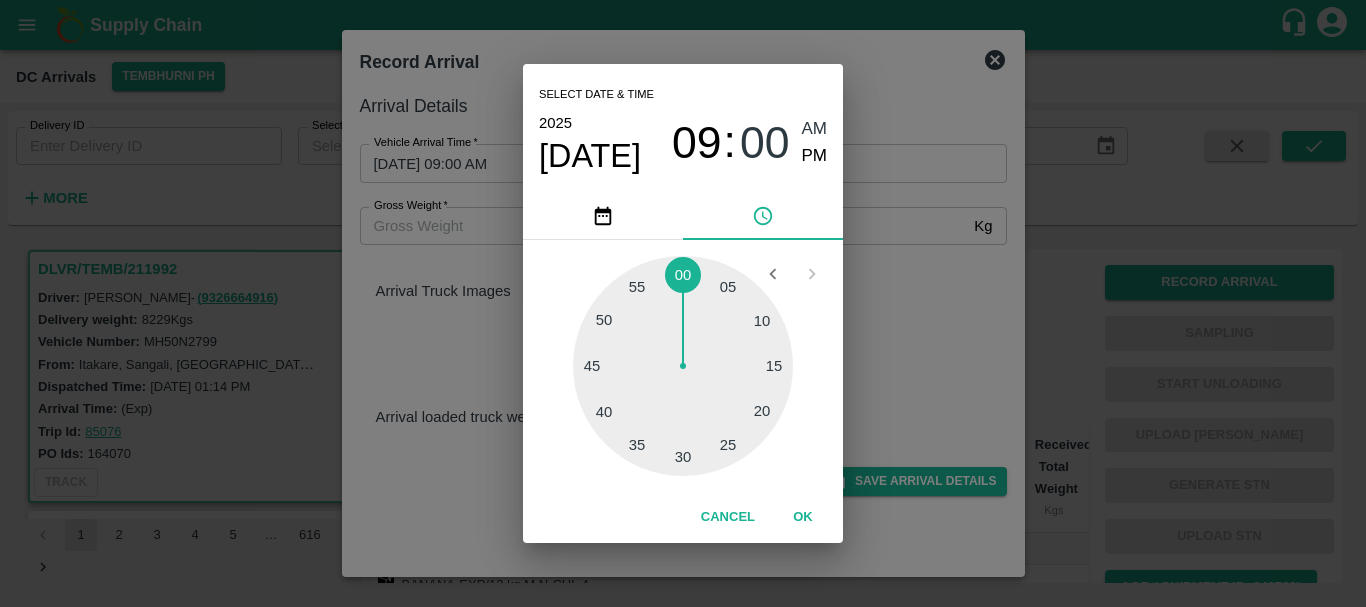 click at bounding box center (683, 366) 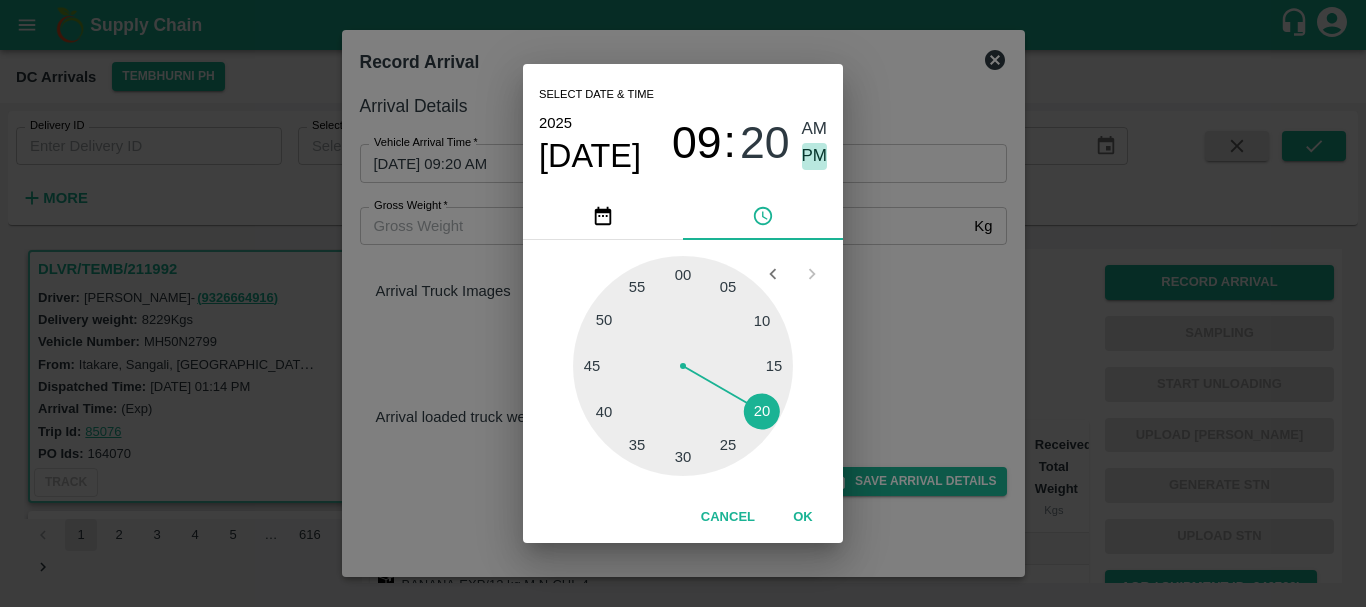 click on "PM" at bounding box center [815, 156] 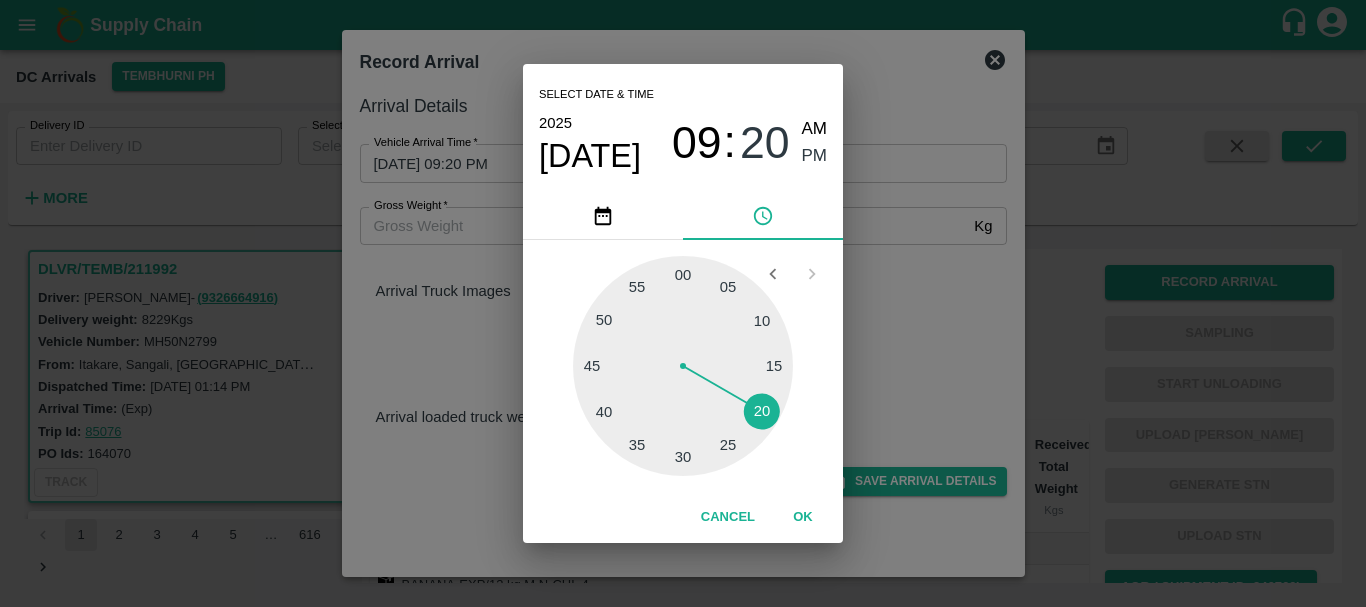 click on "Select date & time 2025 Jul 19 09 : 20 AM PM 05 10 15 20 25 30 35 40 45 50 55 00 Cancel OK" at bounding box center [683, 303] 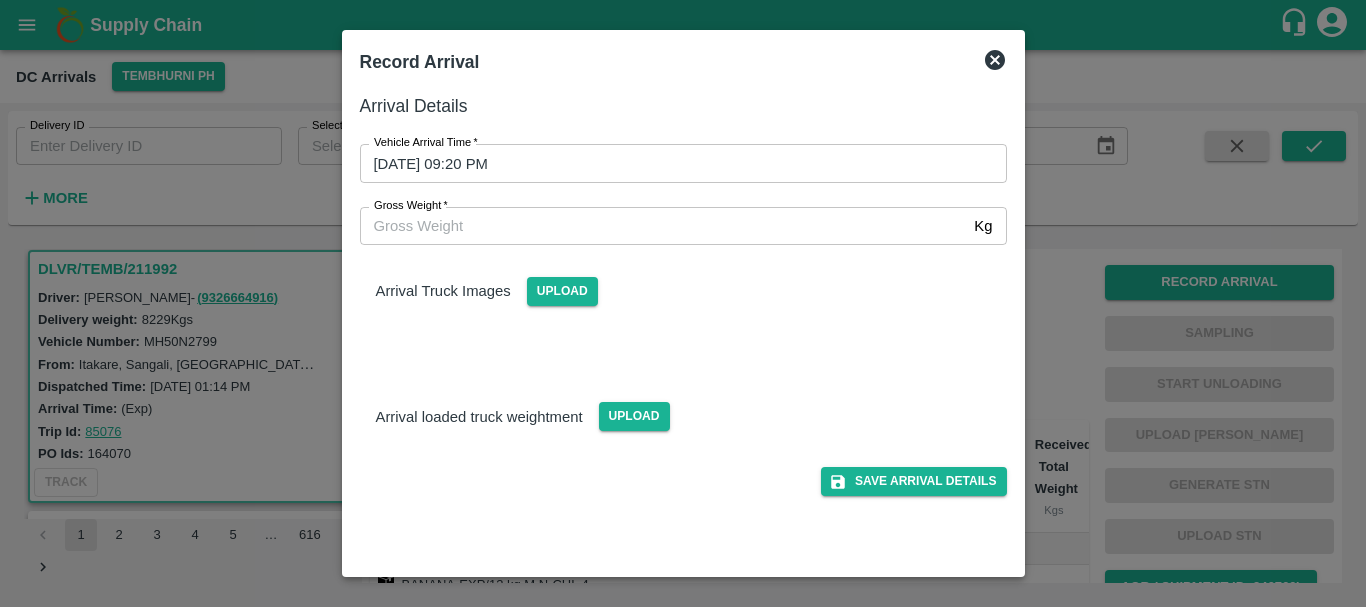 click on "Arrival Truck Images Upload" at bounding box center [675, 299] 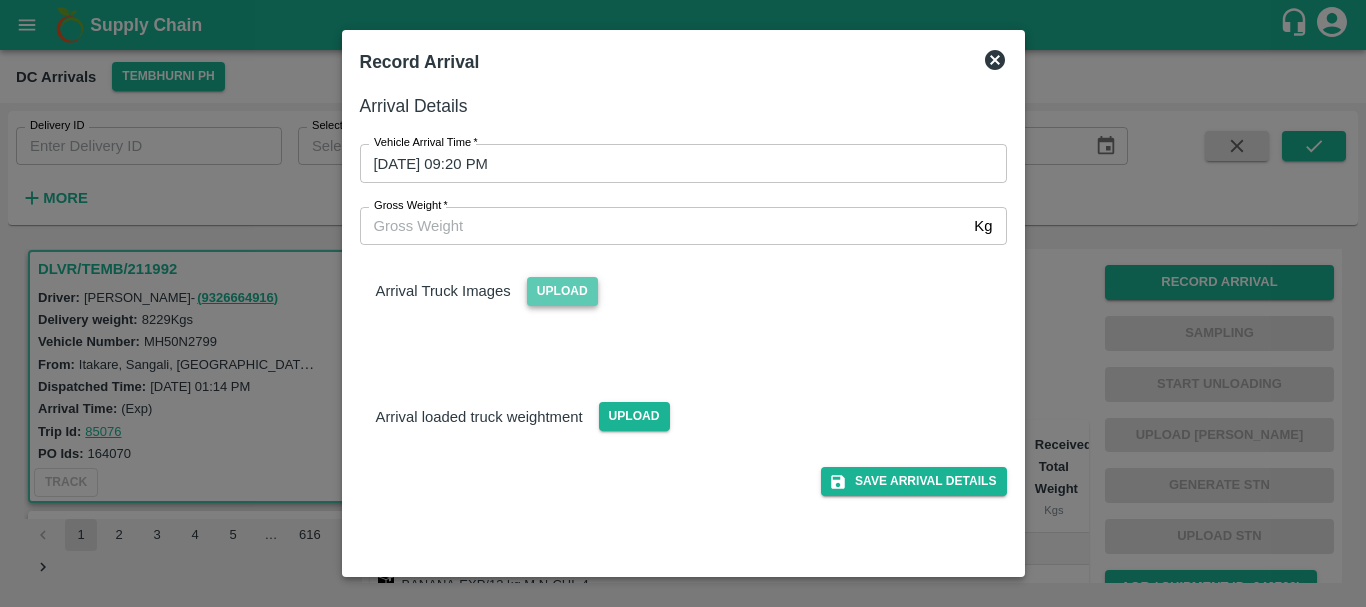 click on "Upload" at bounding box center (562, 291) 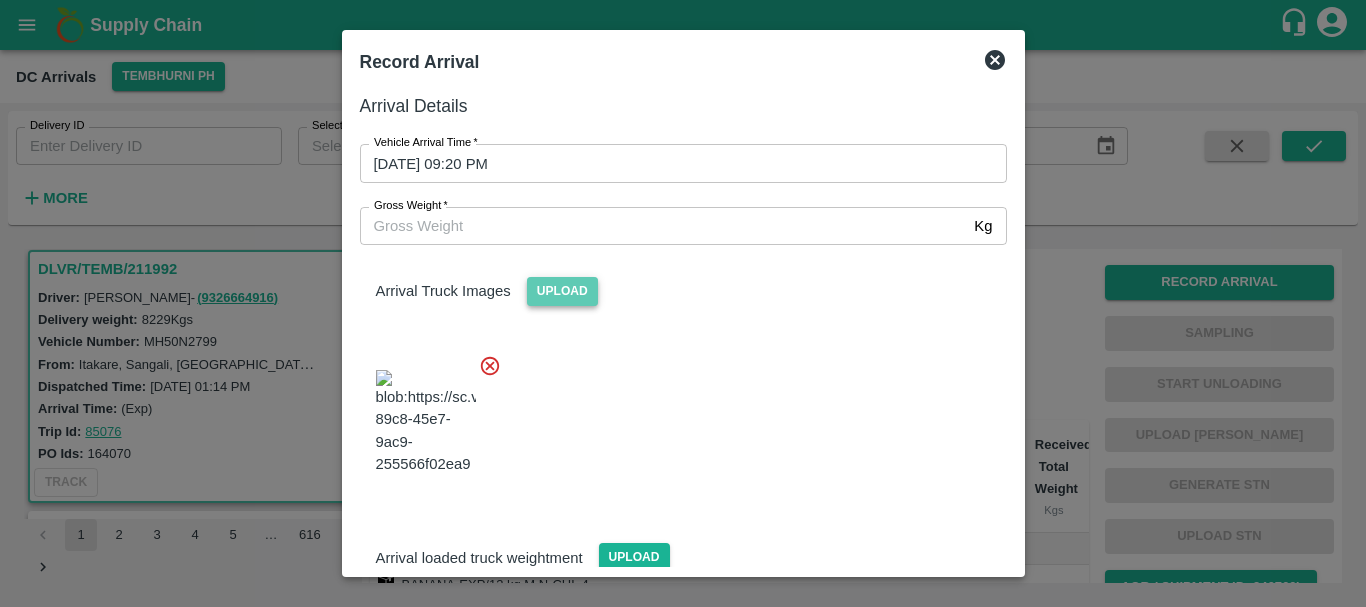 click on "Upload" at bounding box center [562, 291] 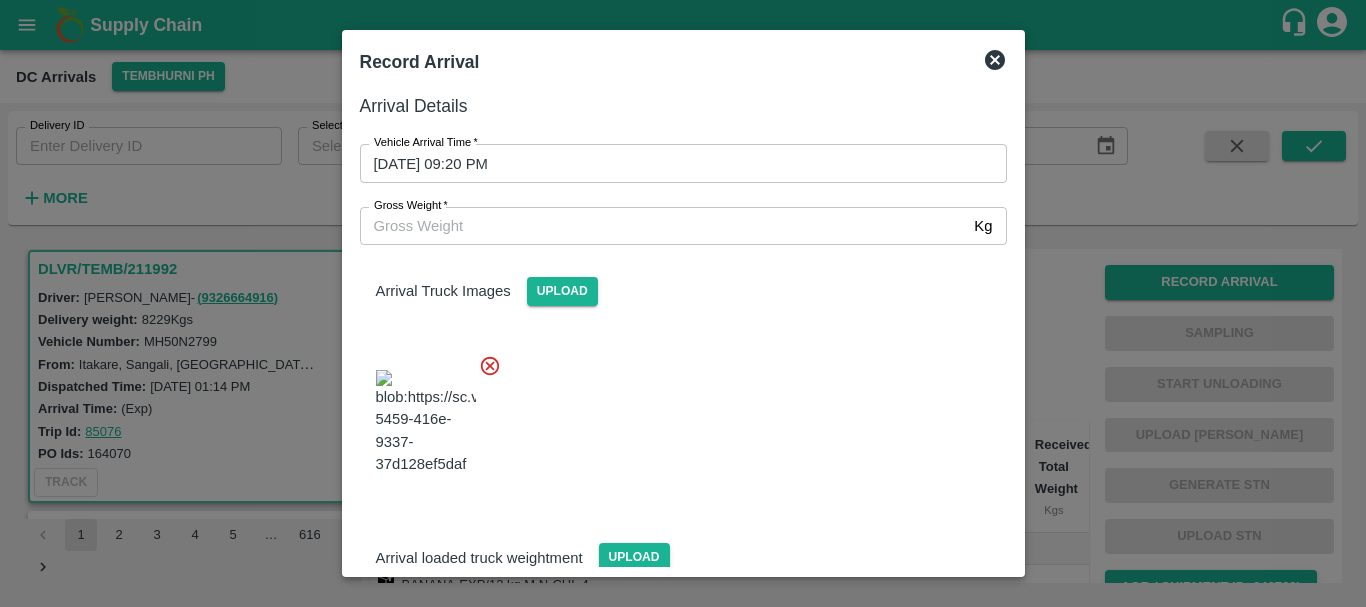 scroll, scrollTop: 151, scrollLeft: 0, axis: vertical 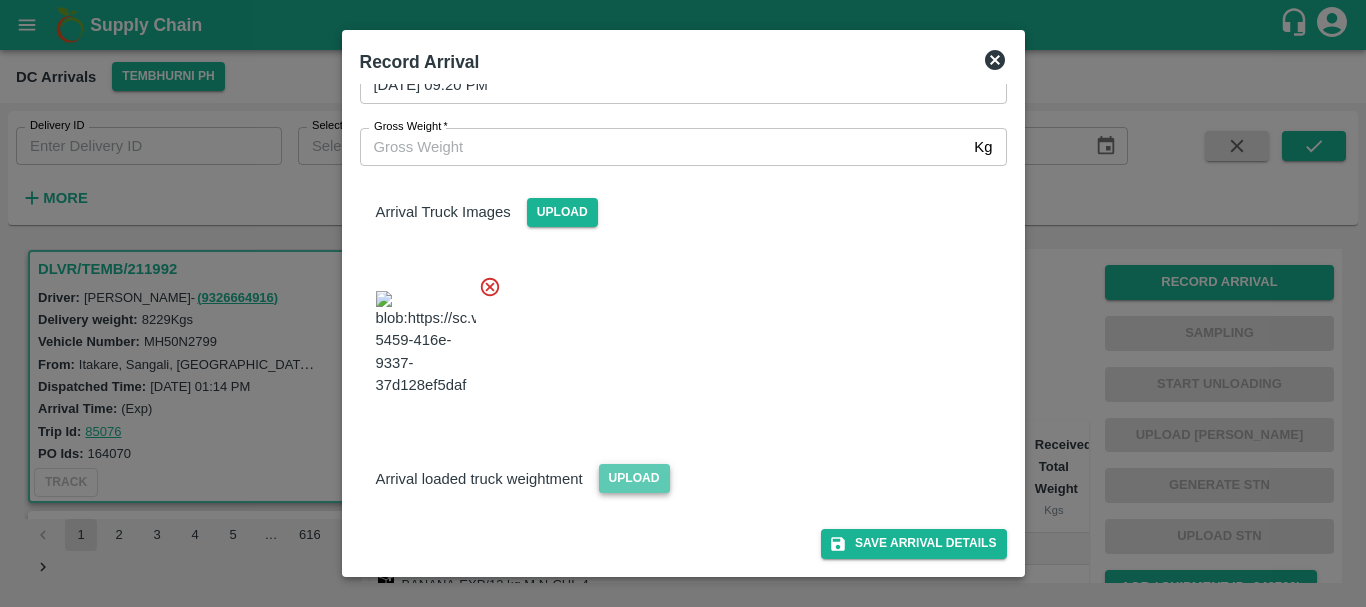 click on "Upload" at bounding box center [634, 478] 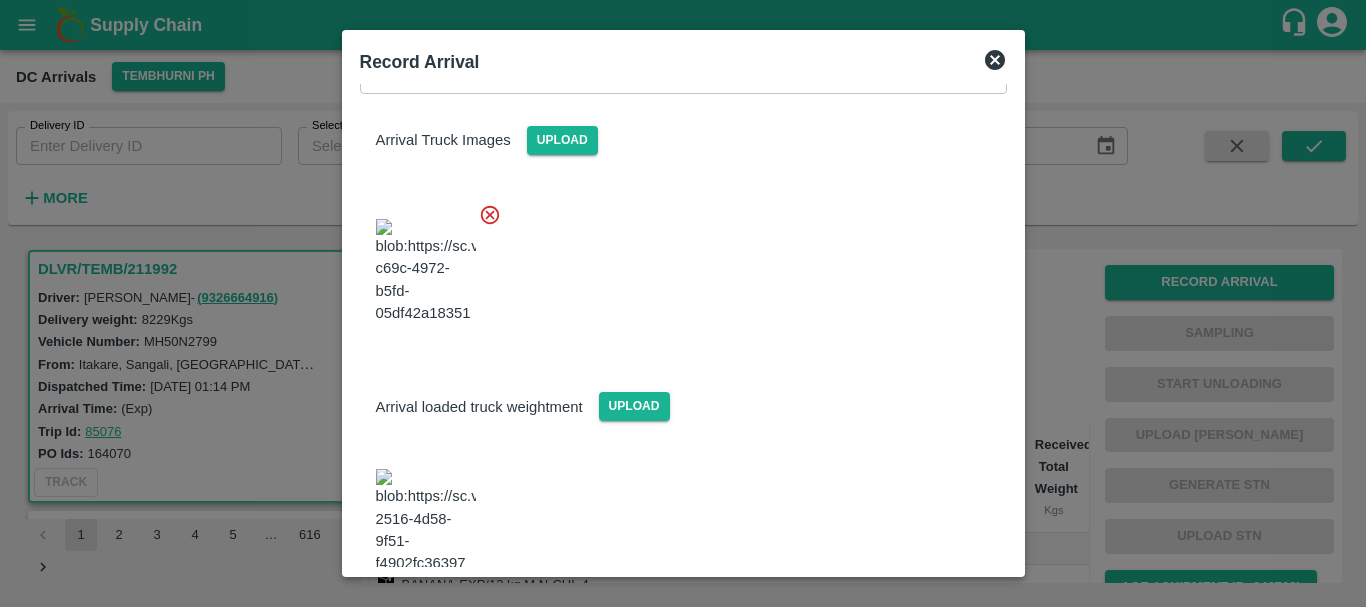 scroll, scrollTop: 245, scrollLeft: 0, axis: vertical 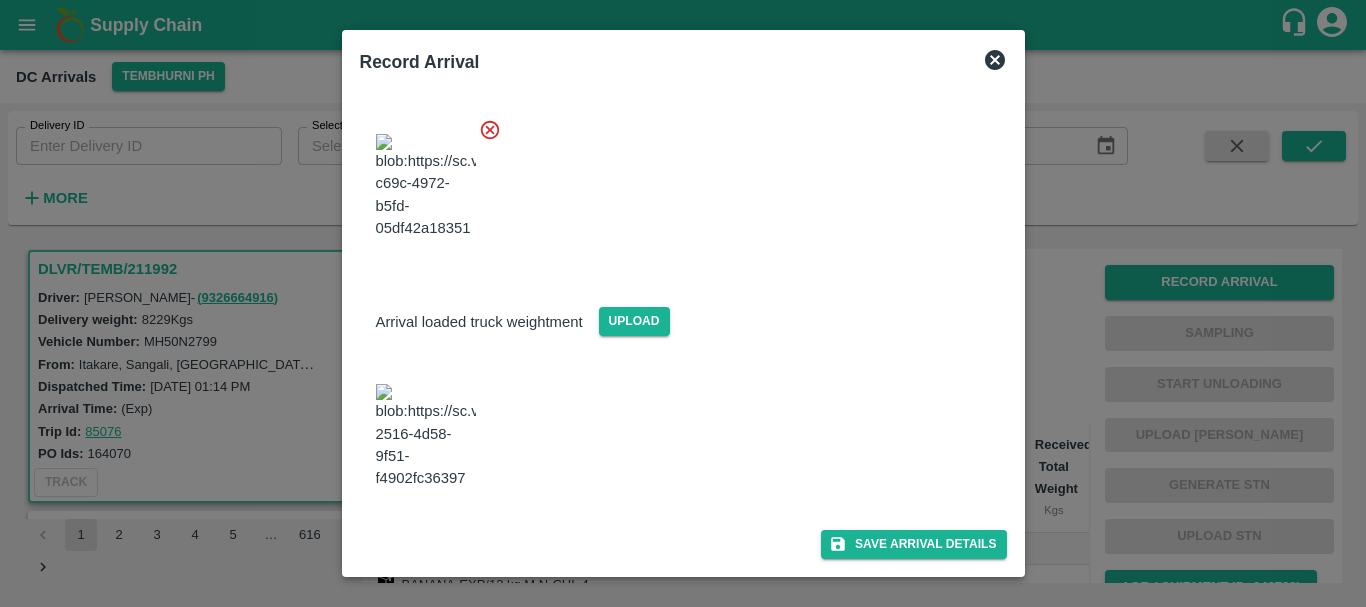 click at bounding box center [426, 436] 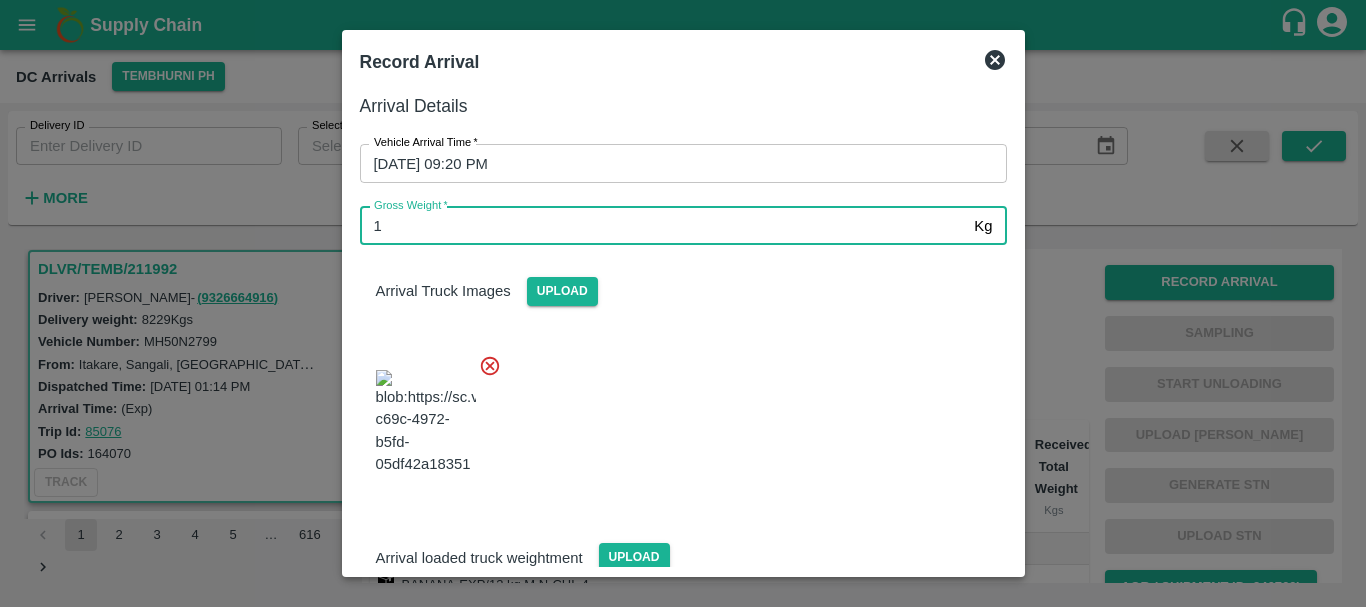 click on "1" at bounding box center (663, 226) 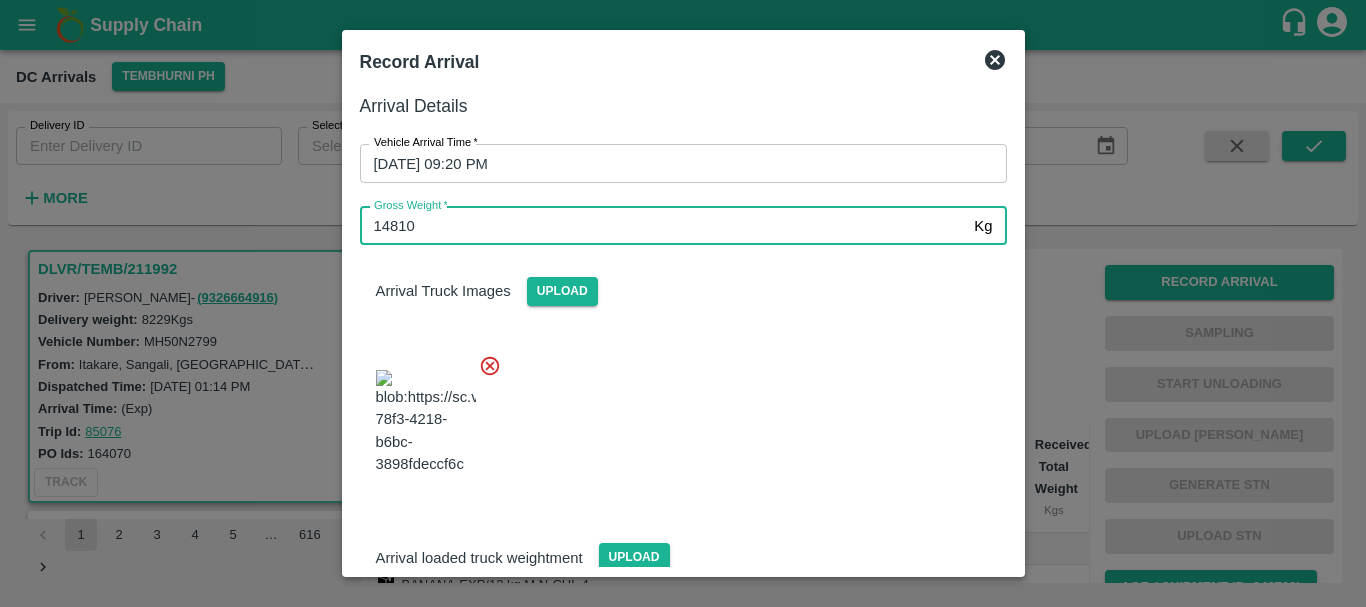 type on "14810" 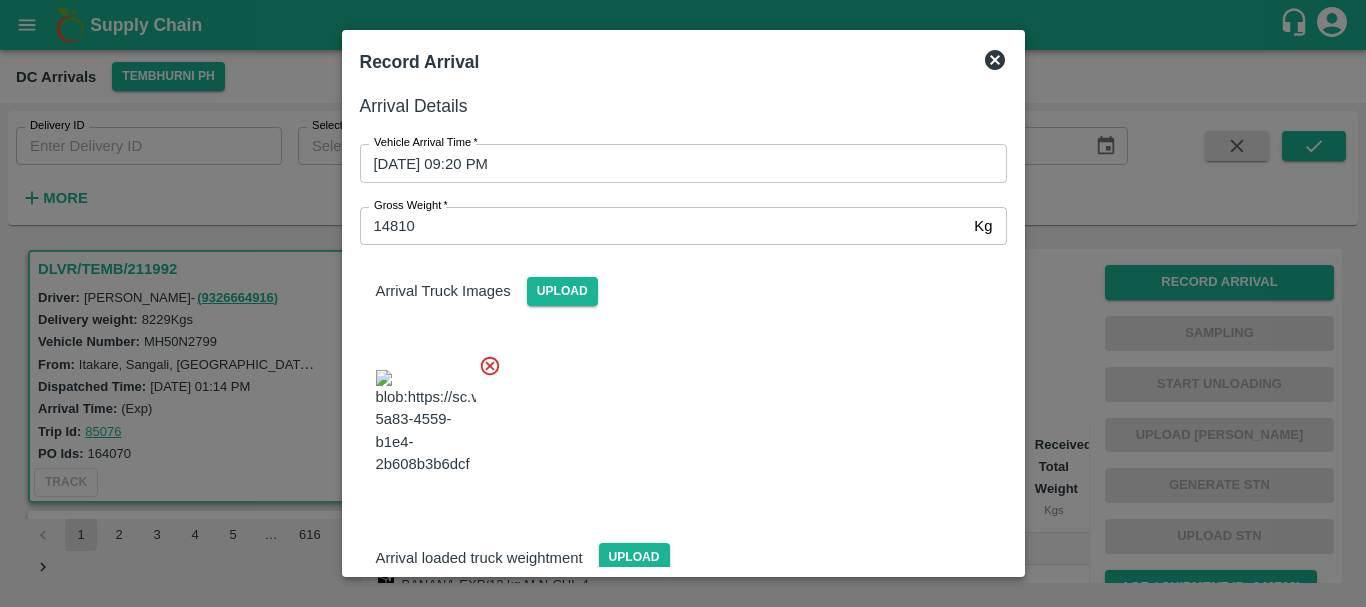 click at bounding box center (675, 416) 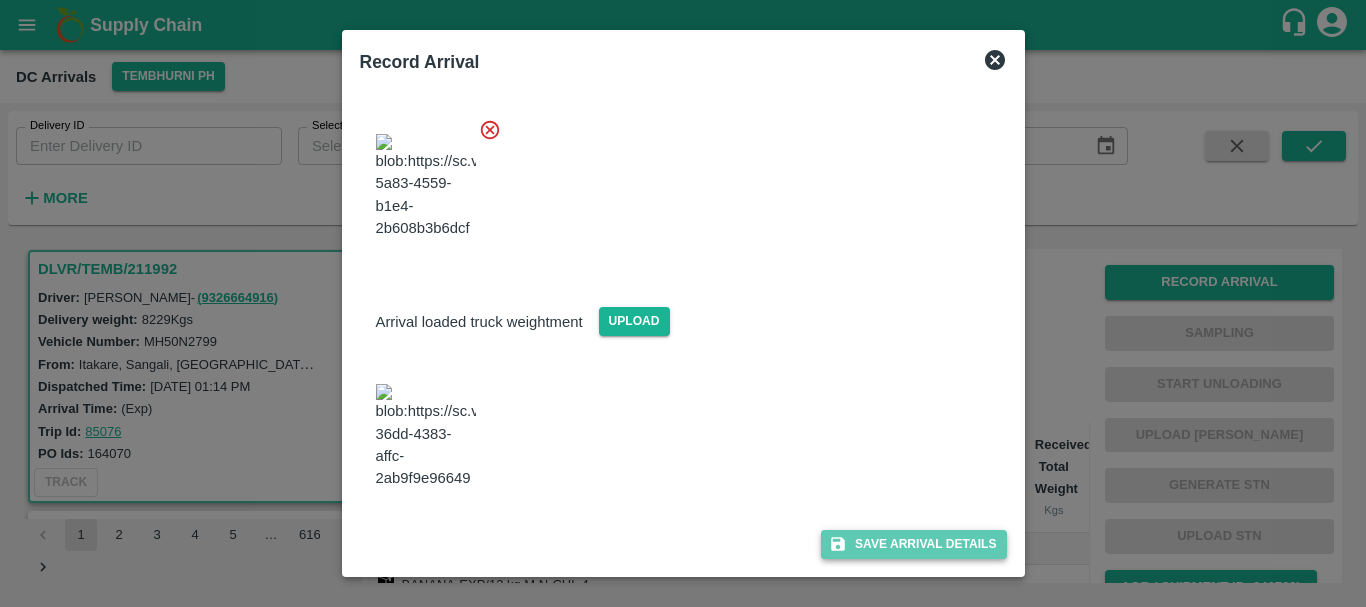 click on "Save Arrival Details" at bounding box center (913, 544) 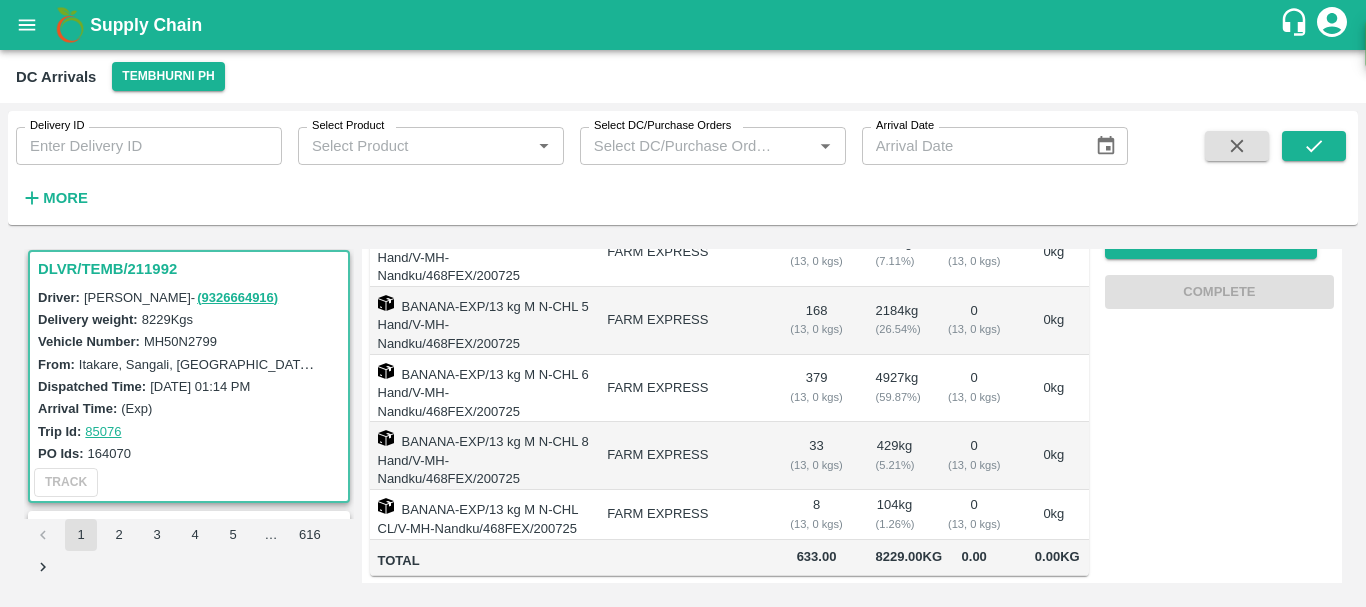 scroll, scrollTop: 0, scrollLeft: 0, axis: both 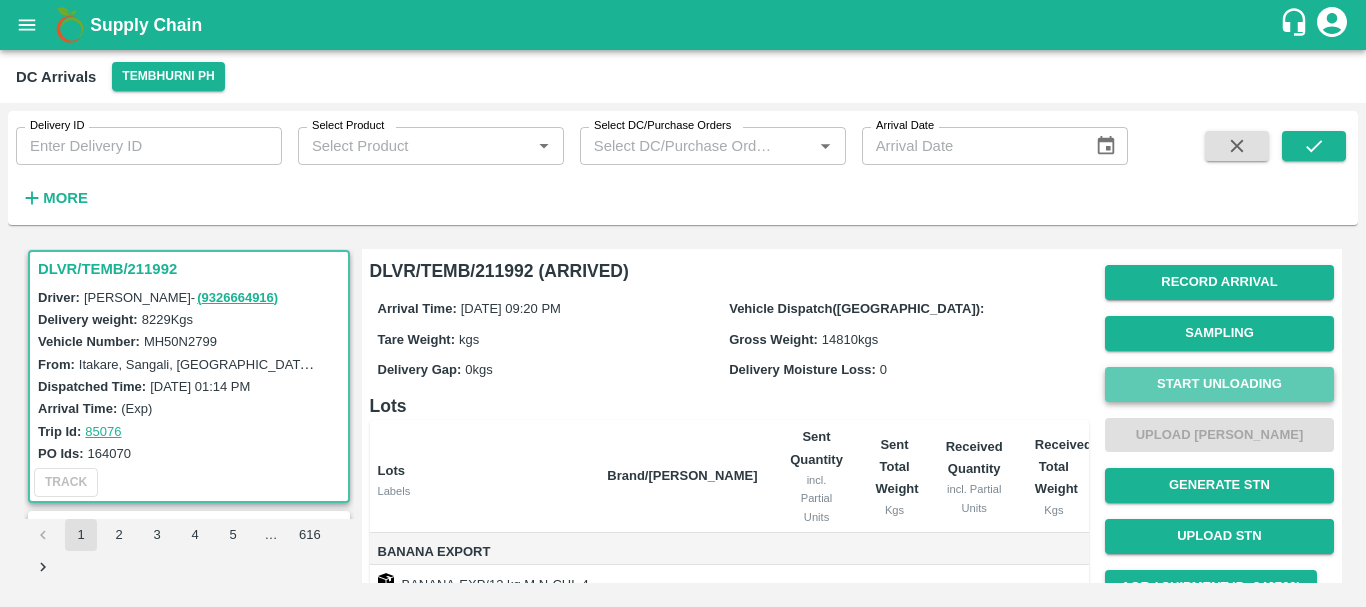 click on "Start Unloading" at bounding box center [1219, 384] 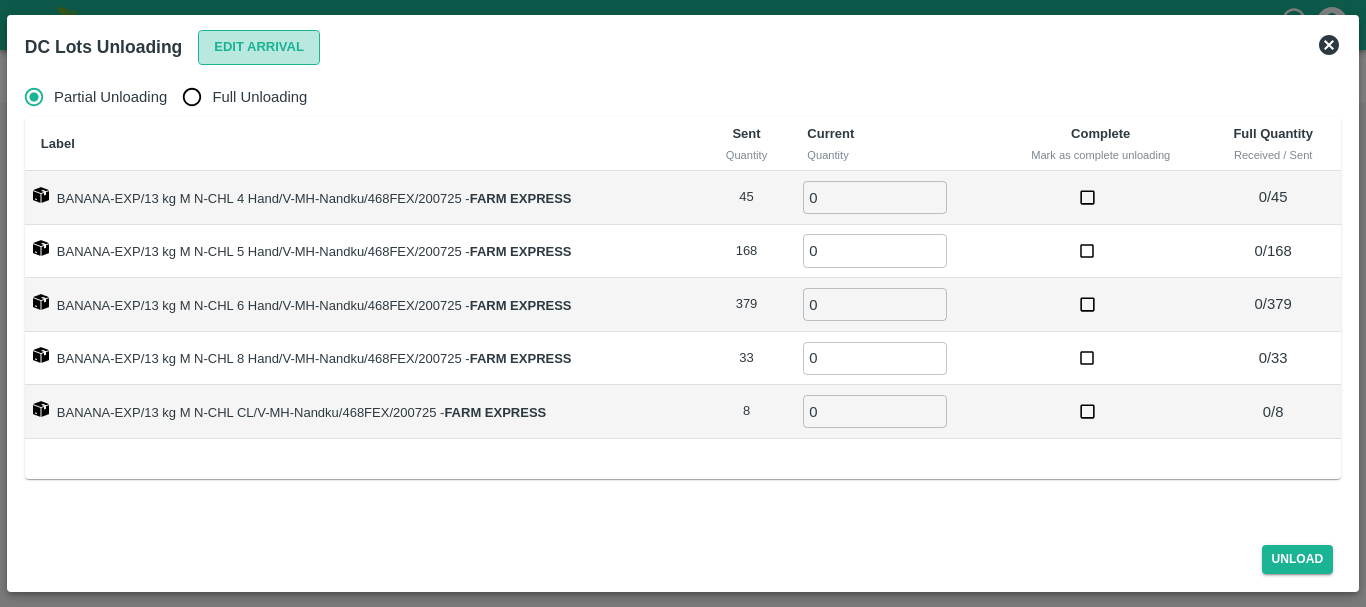 click on "Edit Arrival" at bounding box center (259, 47) 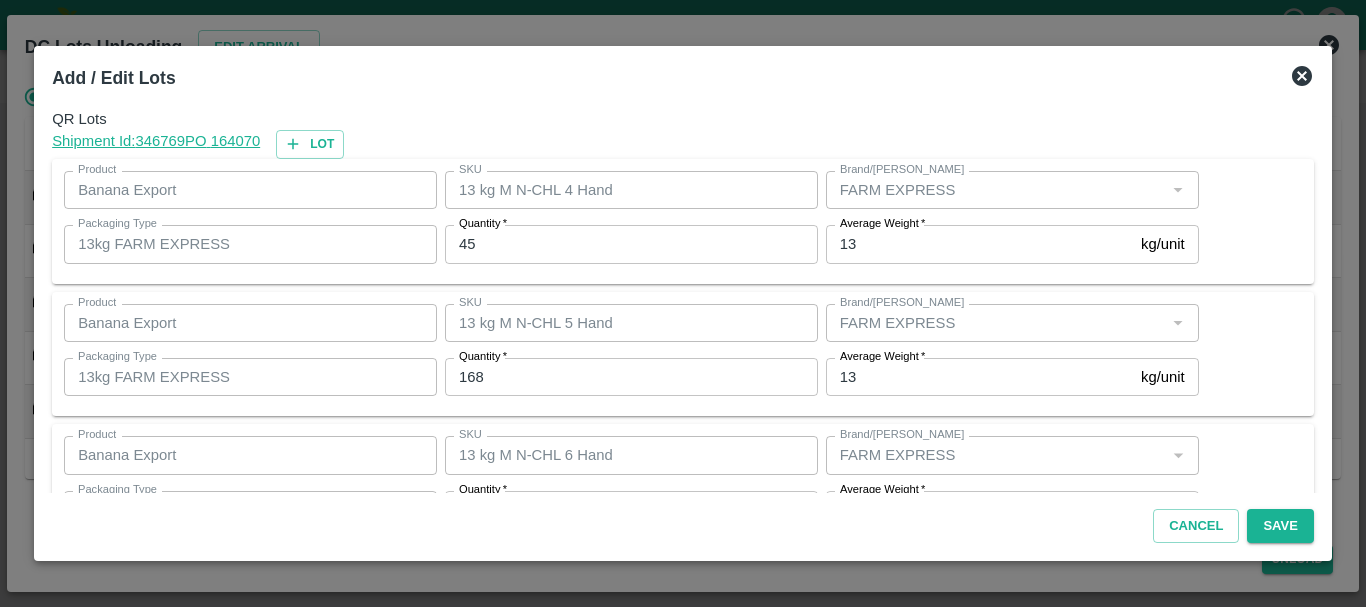 click on "45" at bounding box center [631, 244] 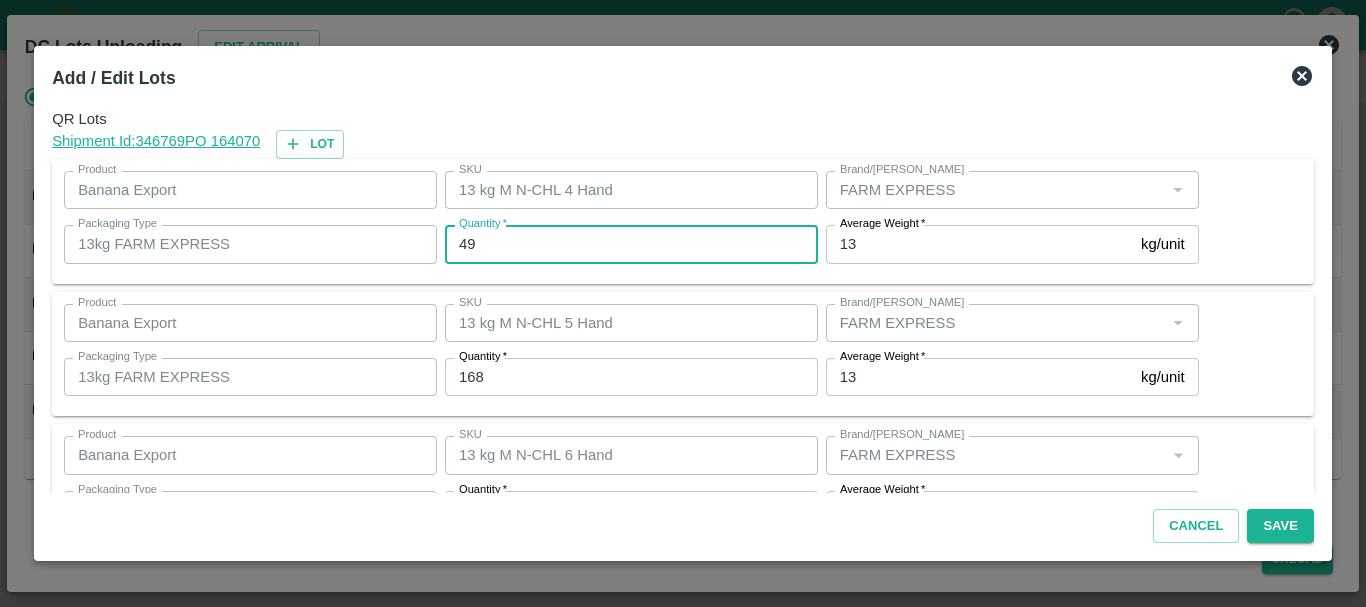 type on "49" 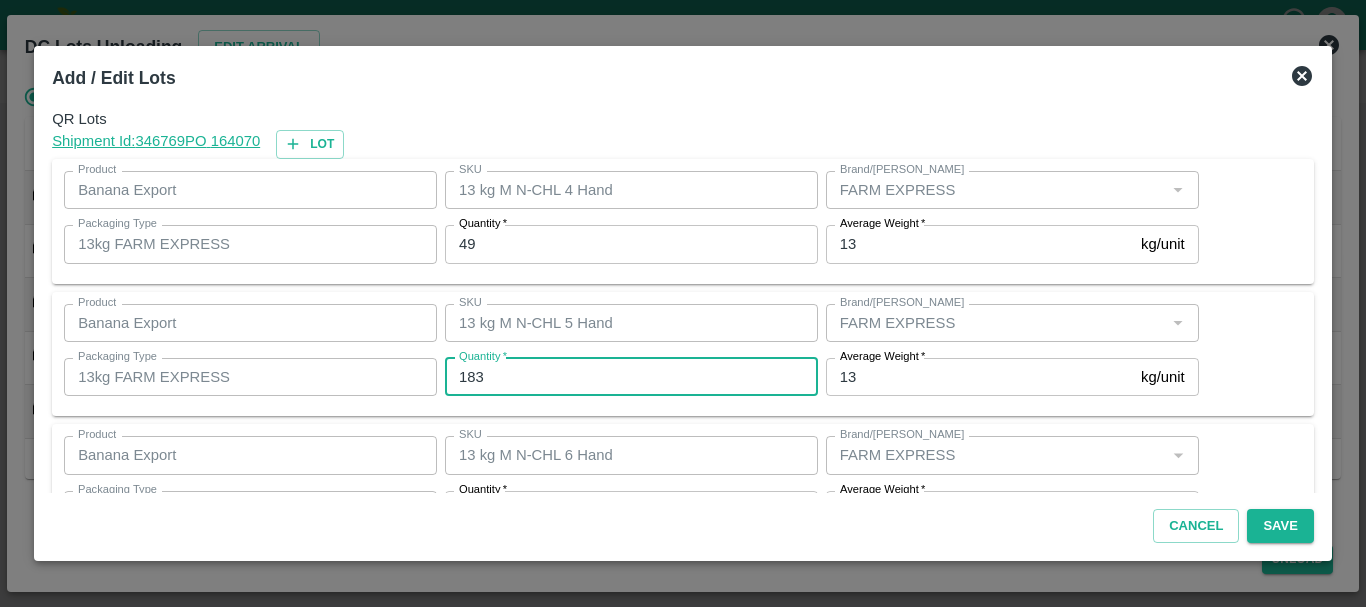 type on "183" 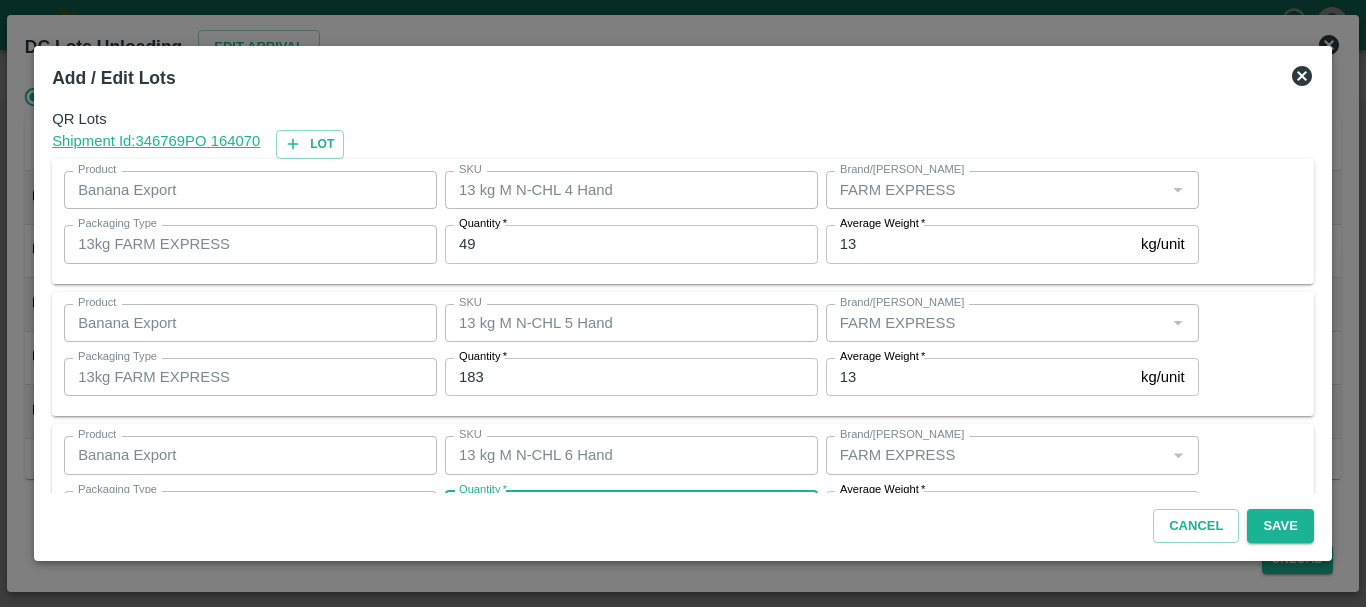 scroll, scrollTop: 36, scrollLeft: 0, axis: vertical 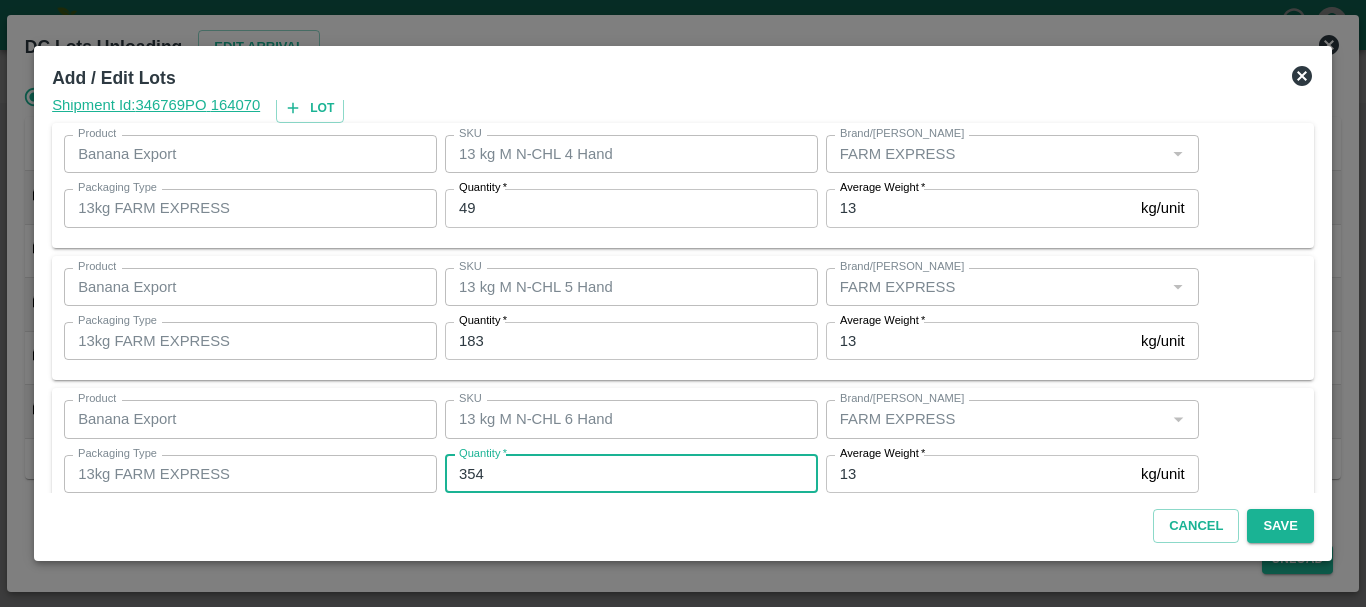 type on "354" 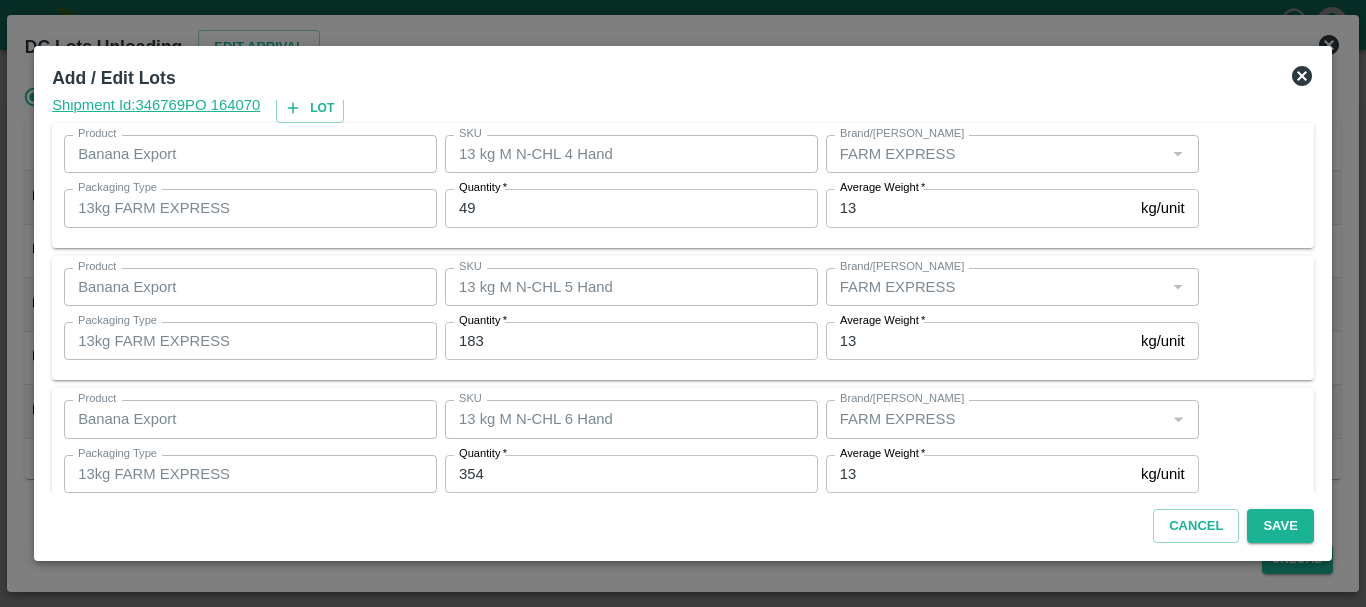 scroll, scrollTop: 338, scrollLeft: 0, axis: vertical 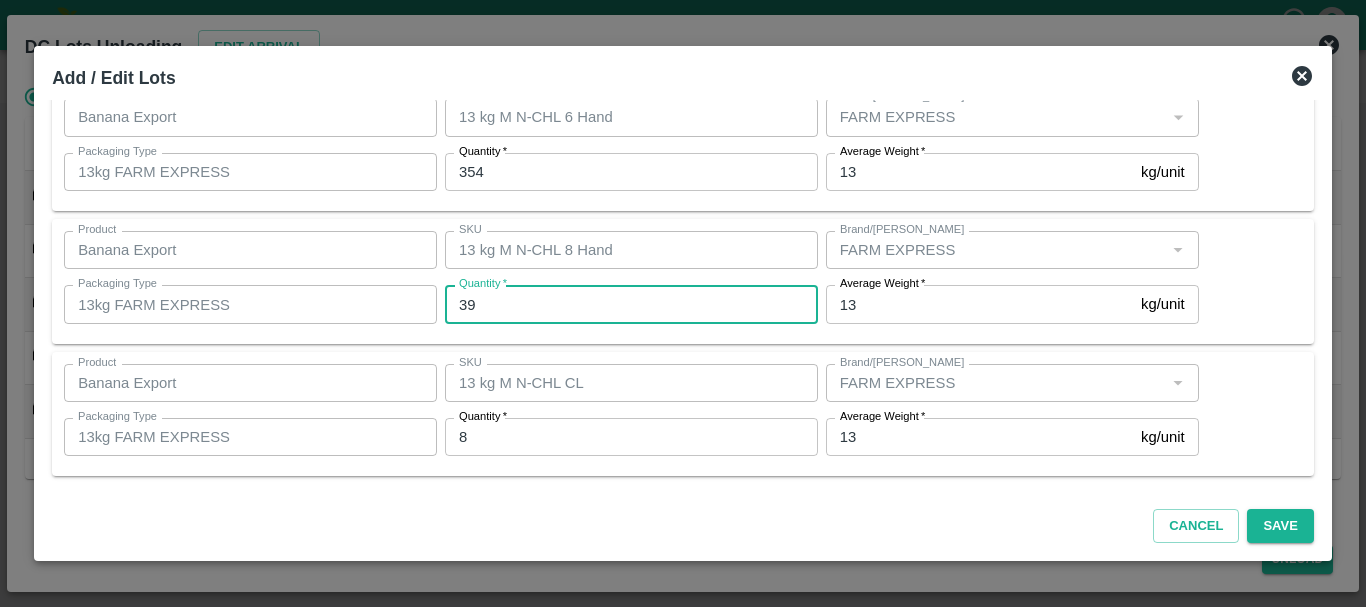 type on "39" 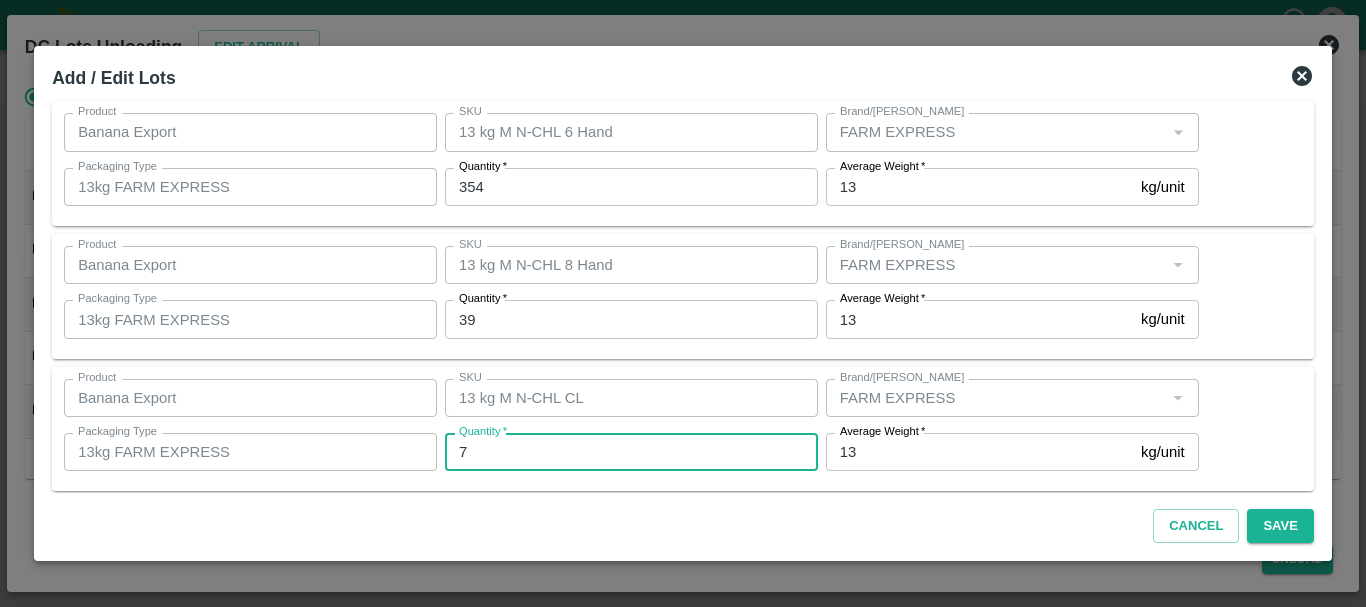 scroll, scrollTop: 337, scrollLeft: 0, axis: vertical 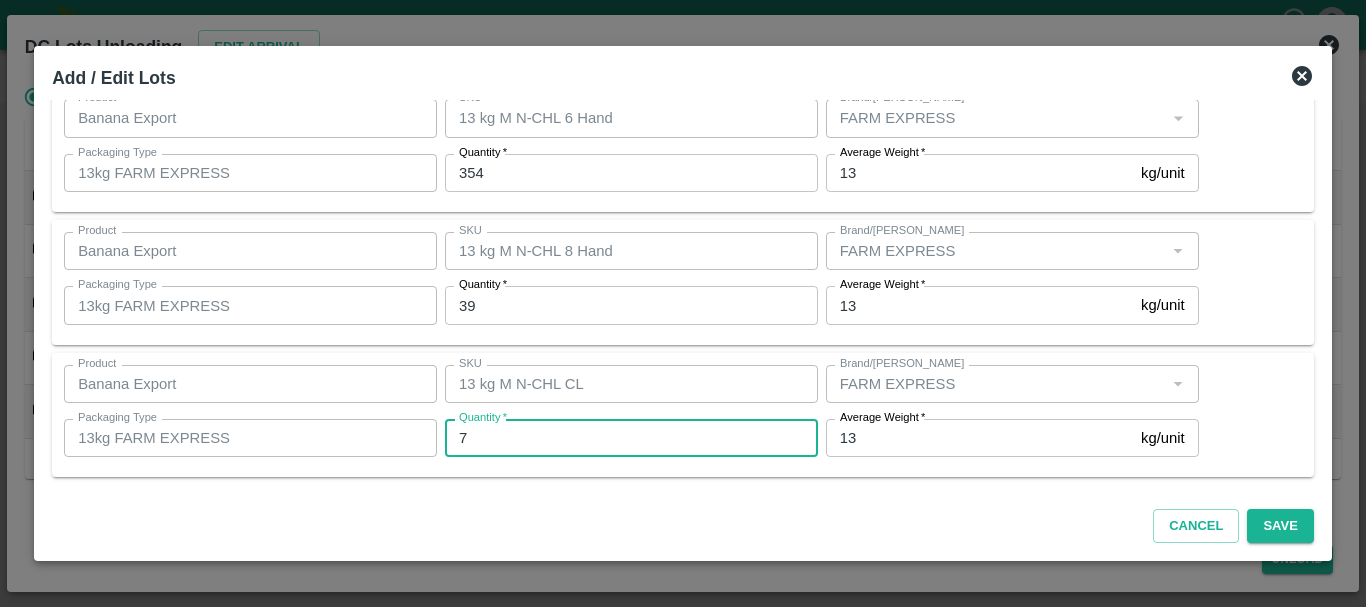 type on "7" 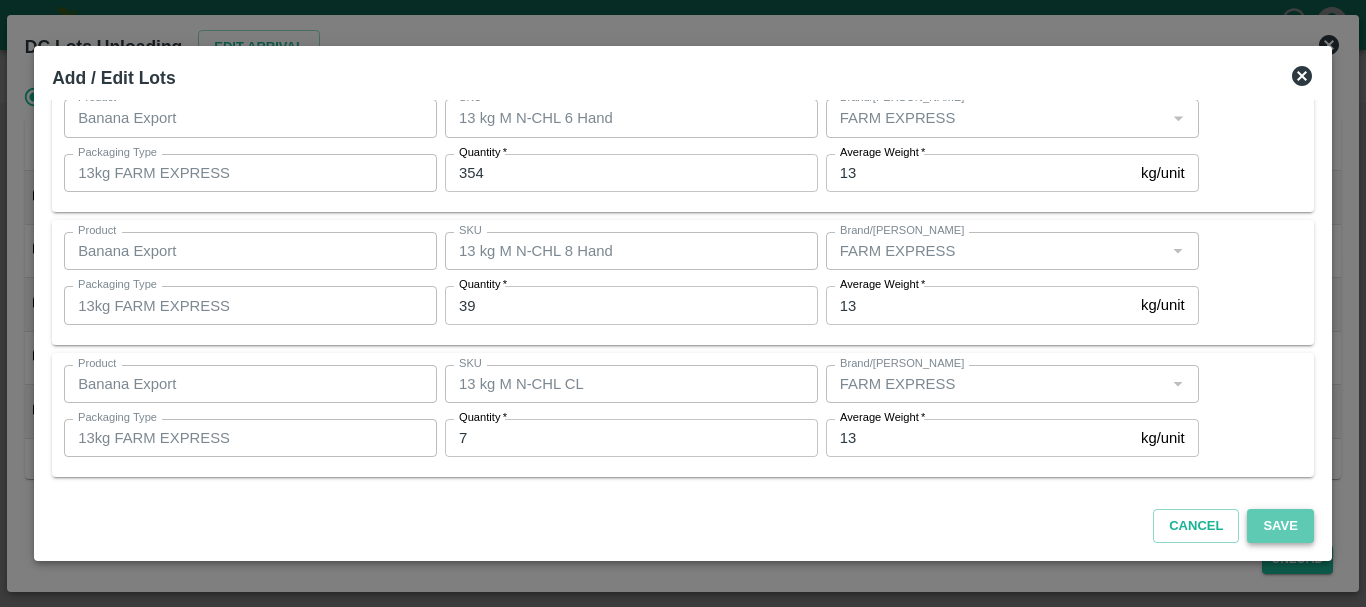 click on "Save" at bounding box center (1280, 526) 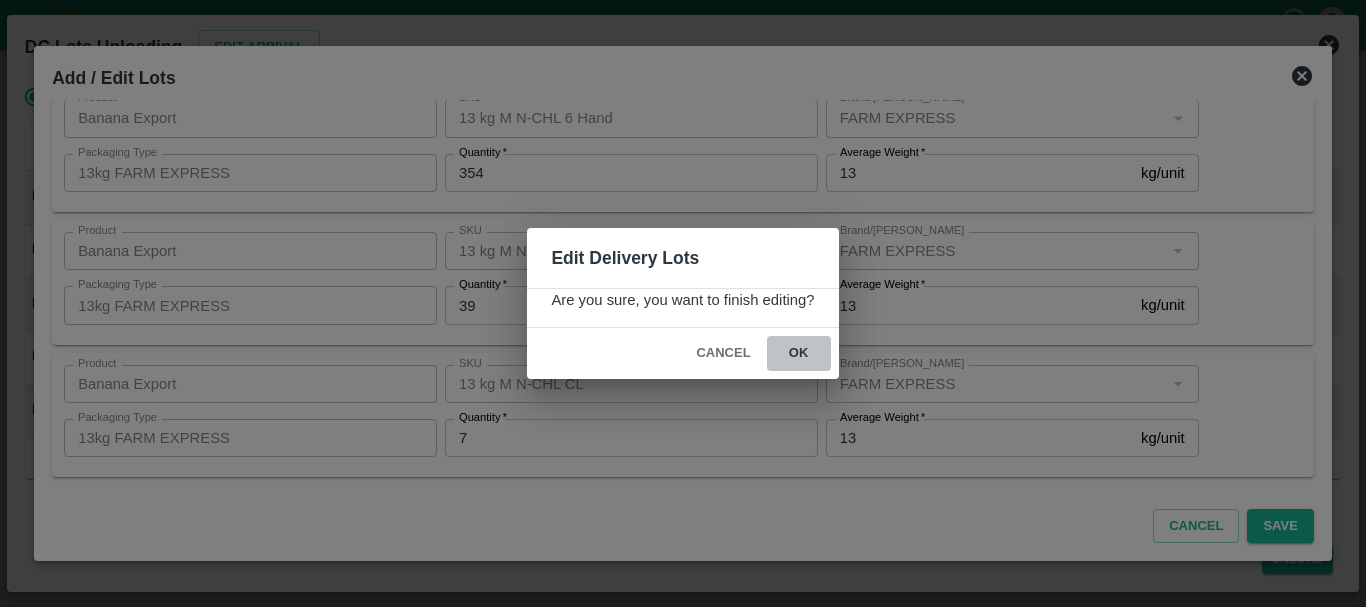 click on "ok" at bounding box center (799, 353) 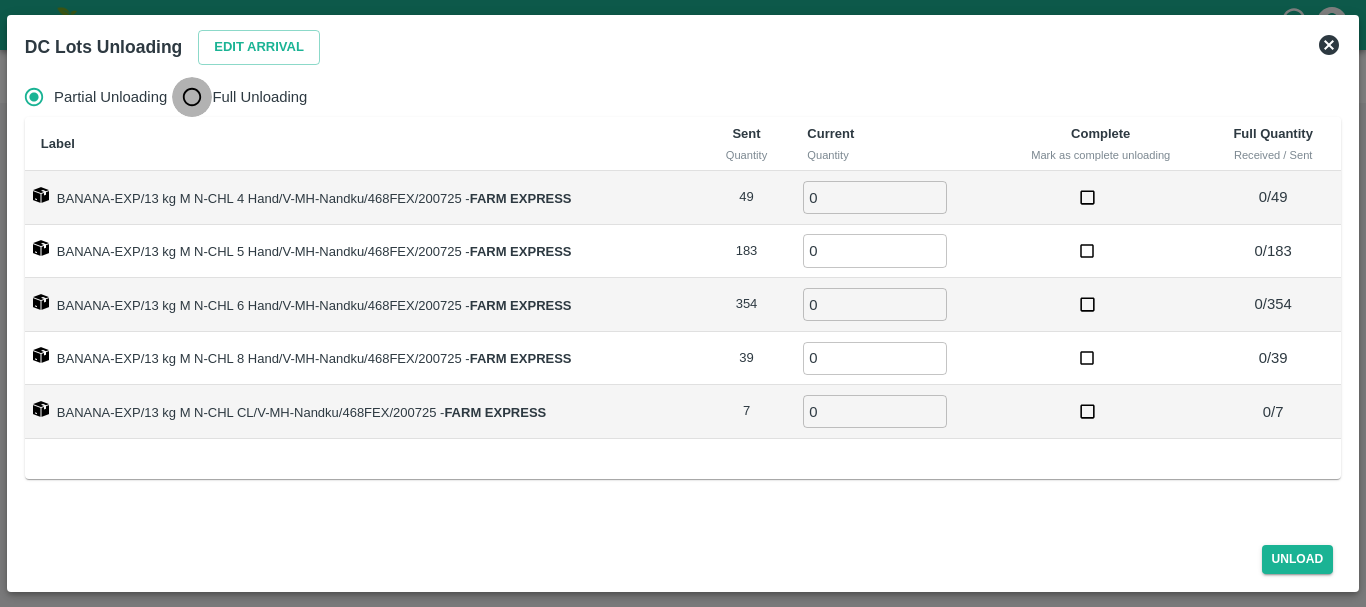 click on "Full Unloading" at bounding box center [192, 97] 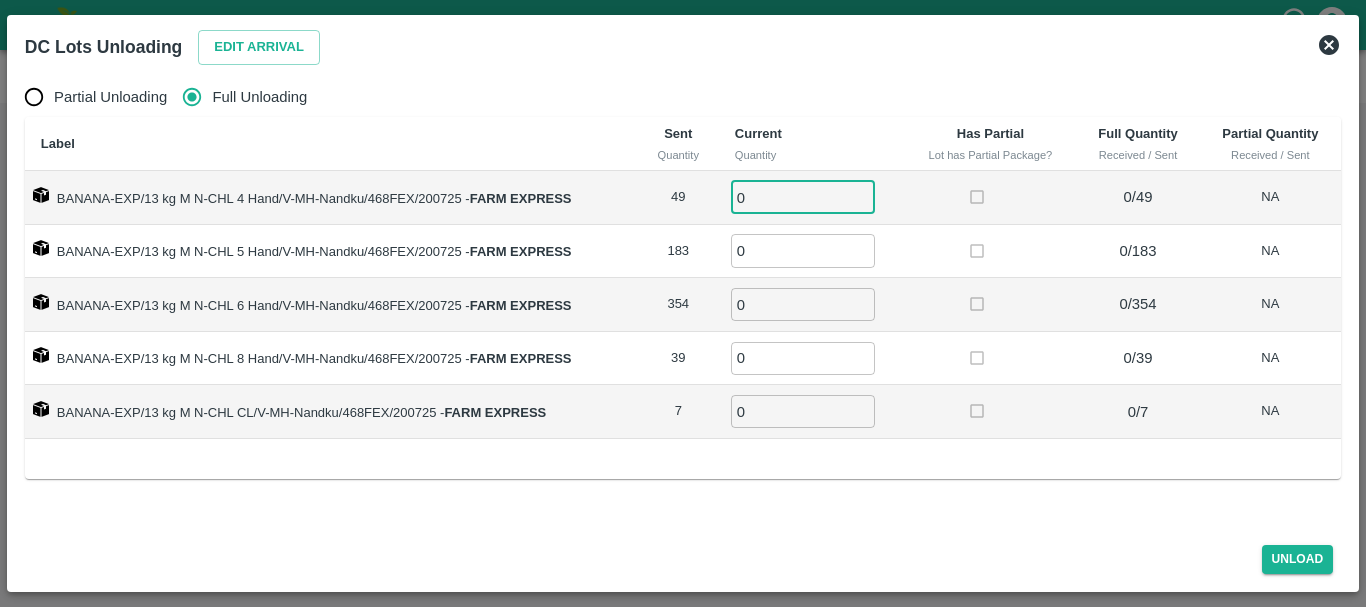click on "0" at bounding box center [803, 197] 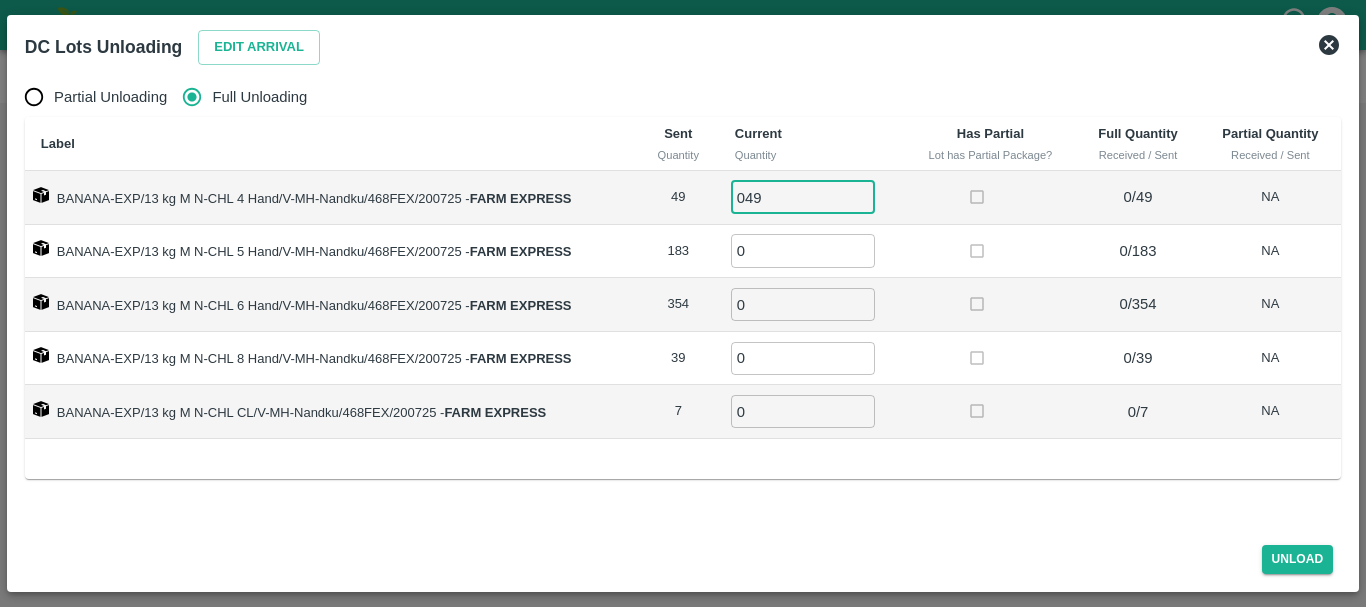 type on "049" 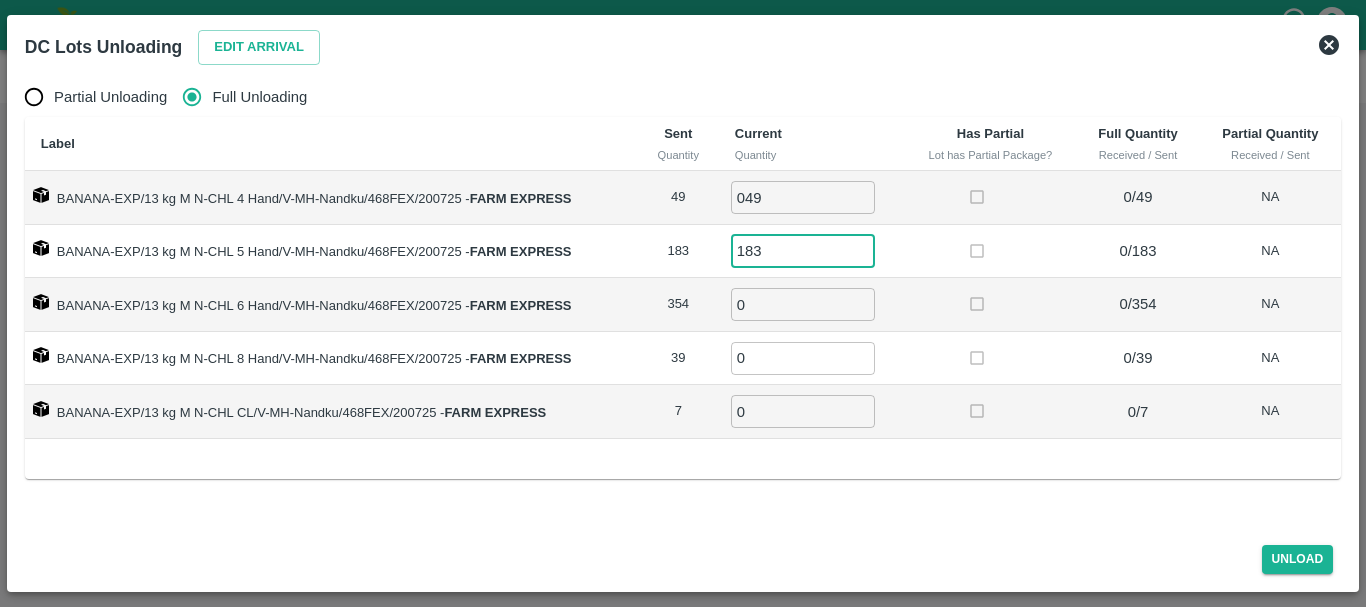 type on "183" 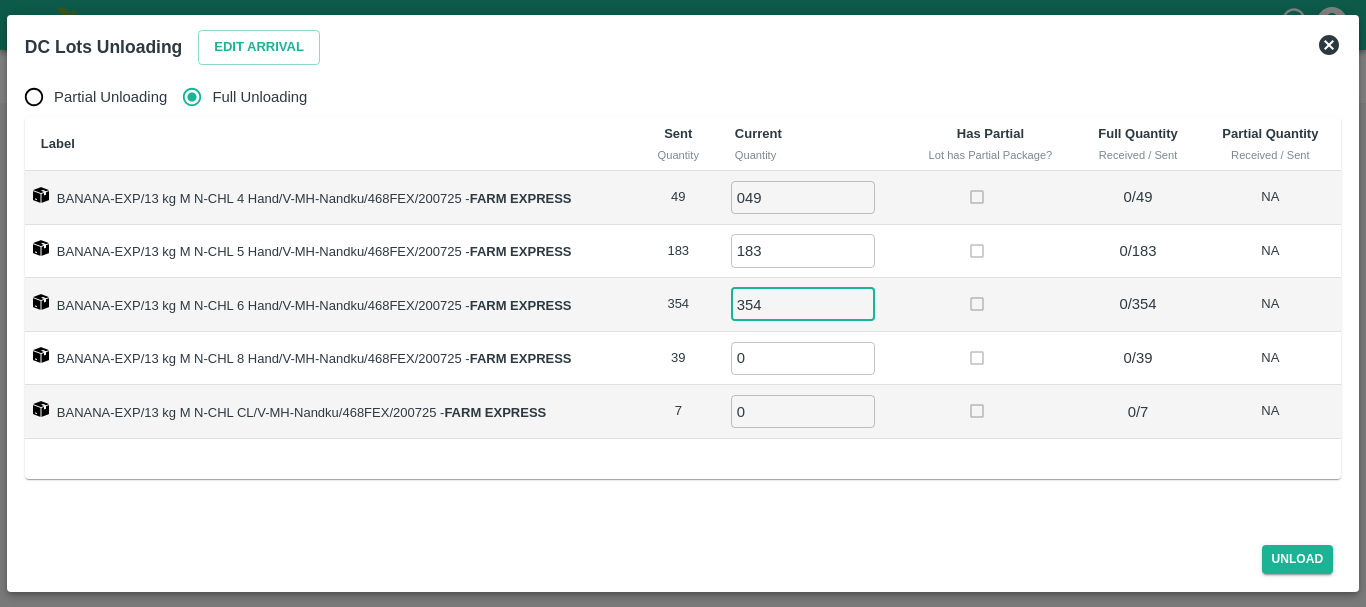 type on "354" 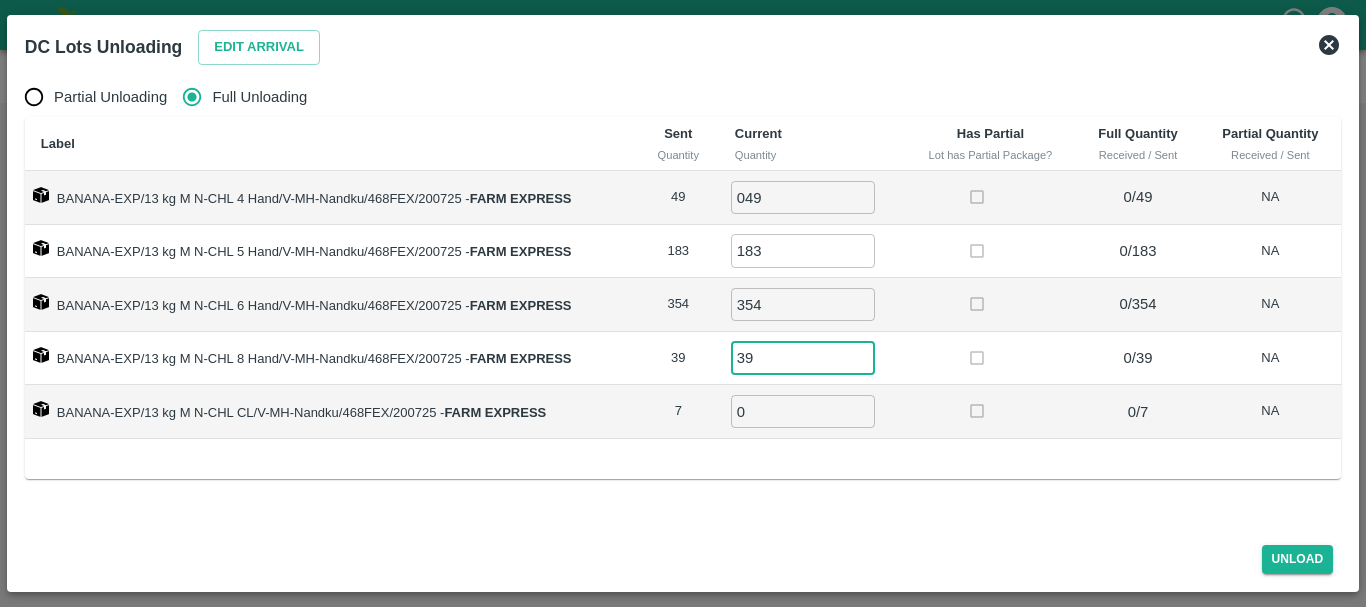 type on "39" 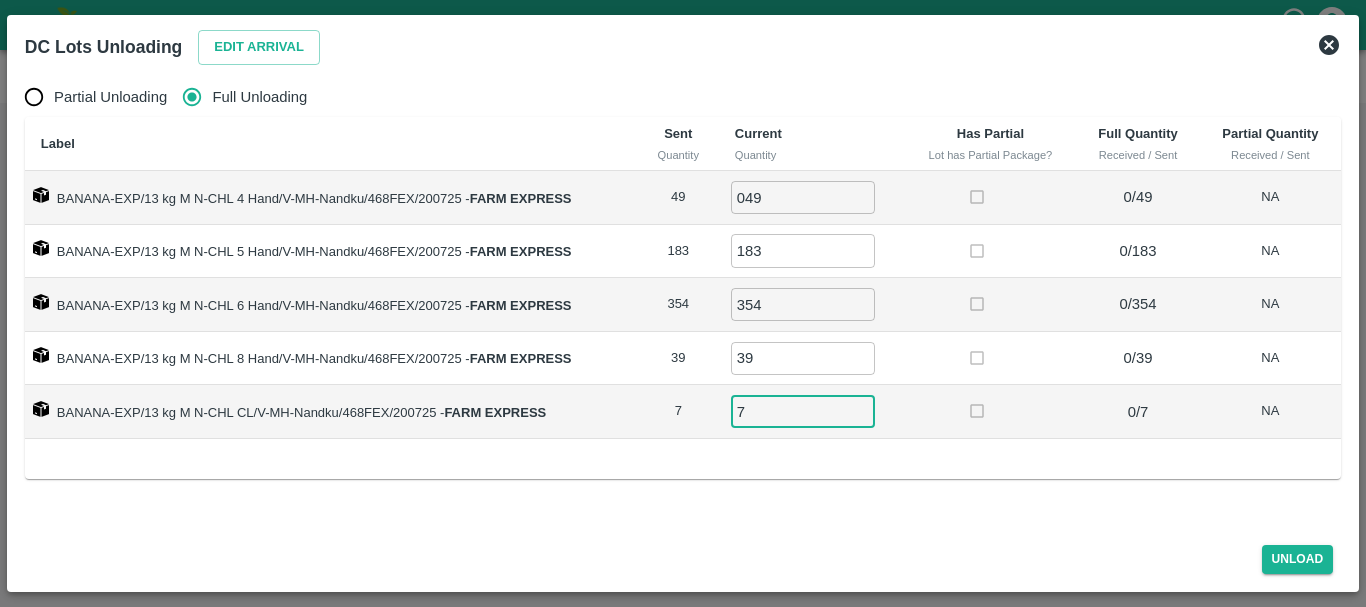 type on "7" 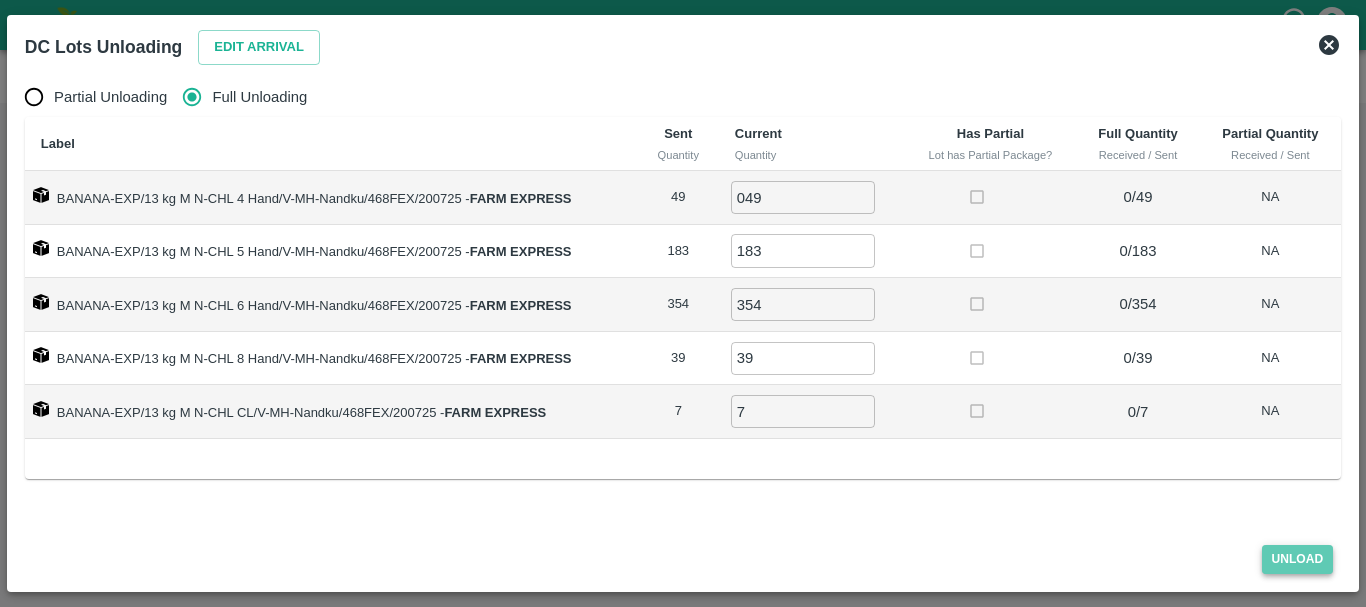 click on "Unload" at bounding box center (1298, 559) 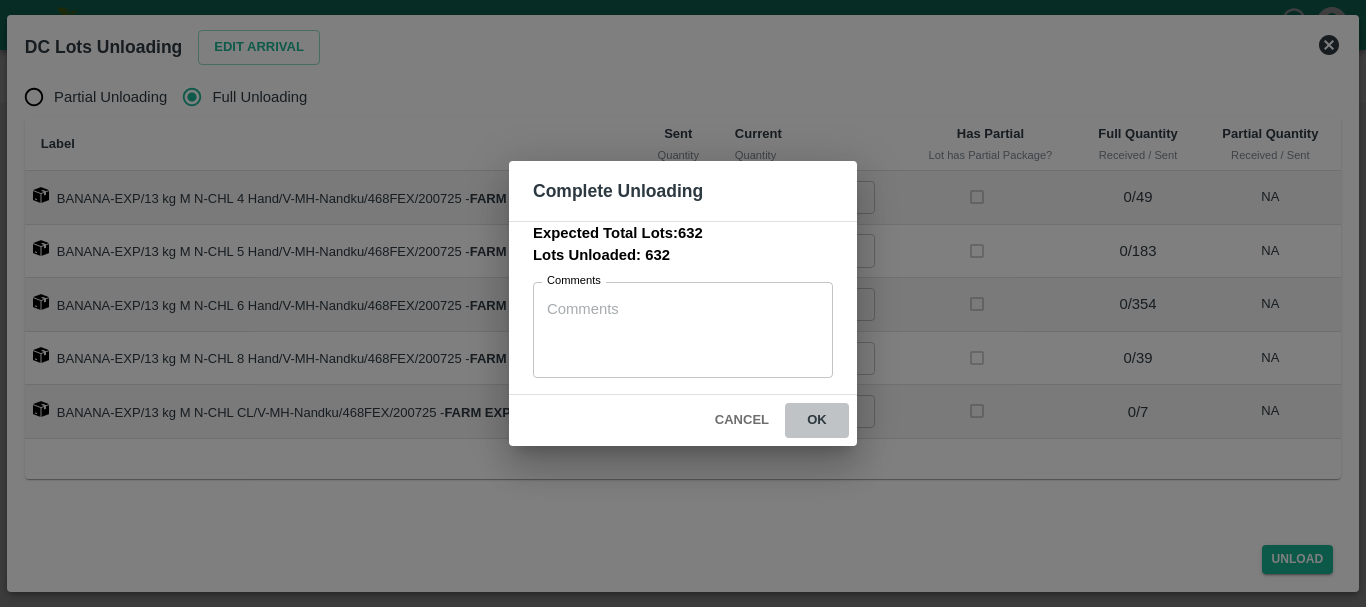 click on "ok" at bounding box center (817, 420) 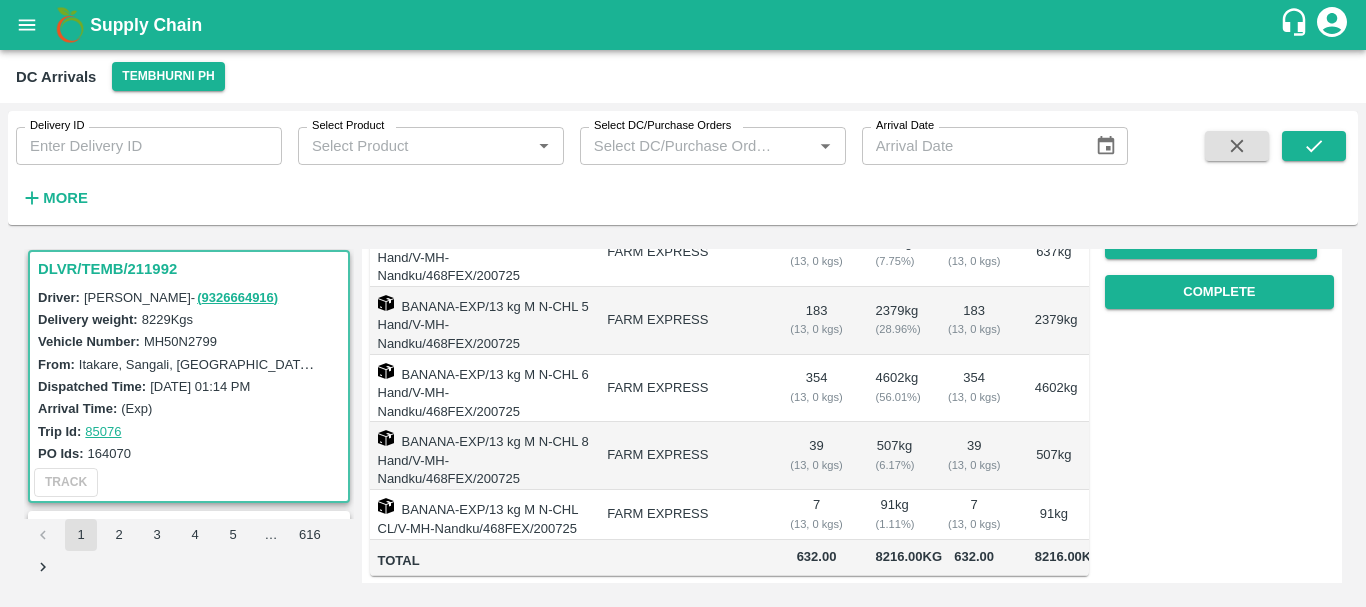 scroll, scrollTop: 0, scrollLeft: 0, axis: both 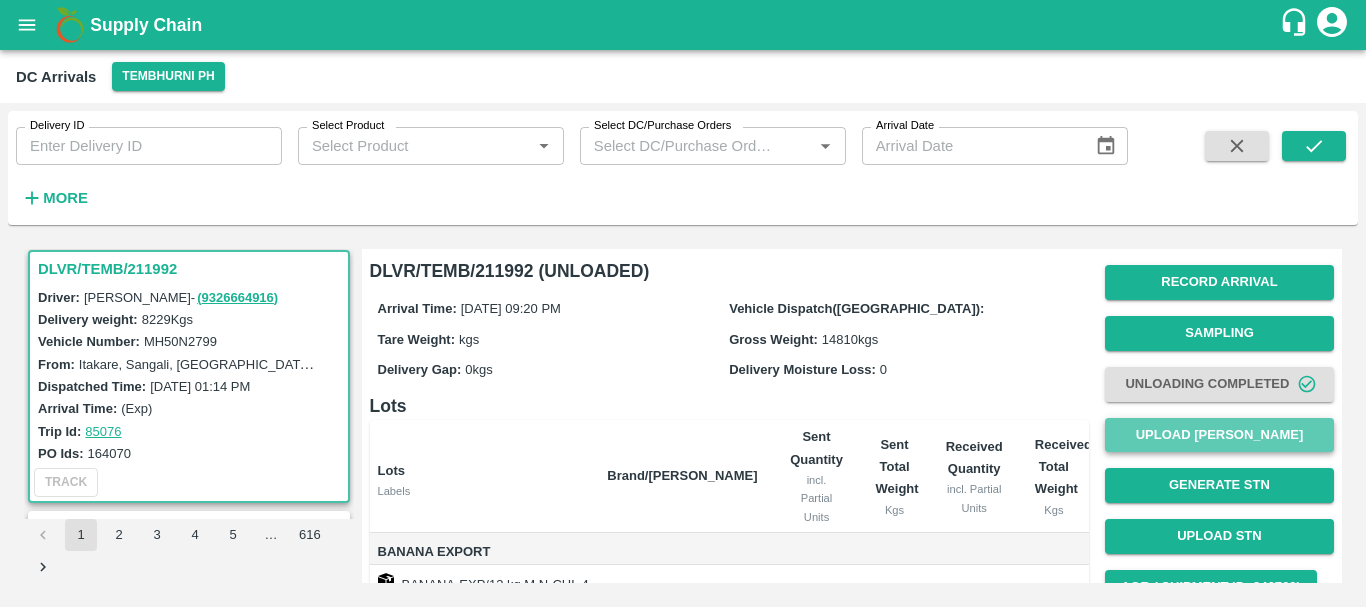 click on "Upload [PERSON_NAME]" at bounding box center (1219, 435) 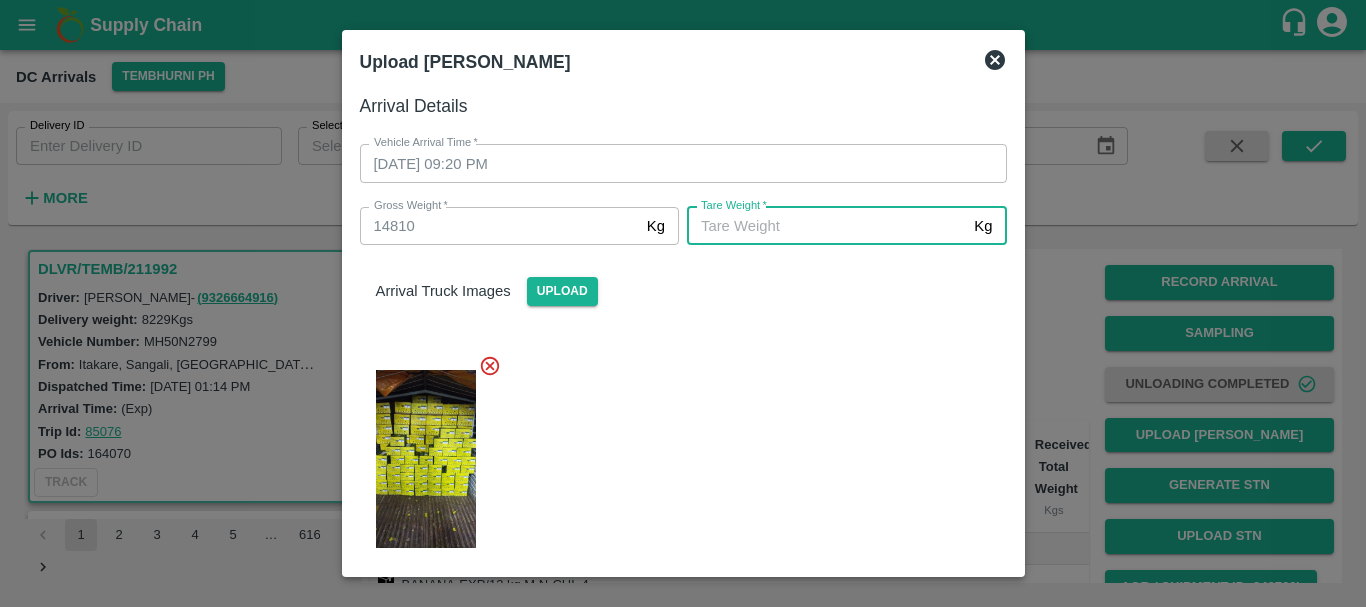 click on "Tare Weight   *" at bounding box center [826, 226] 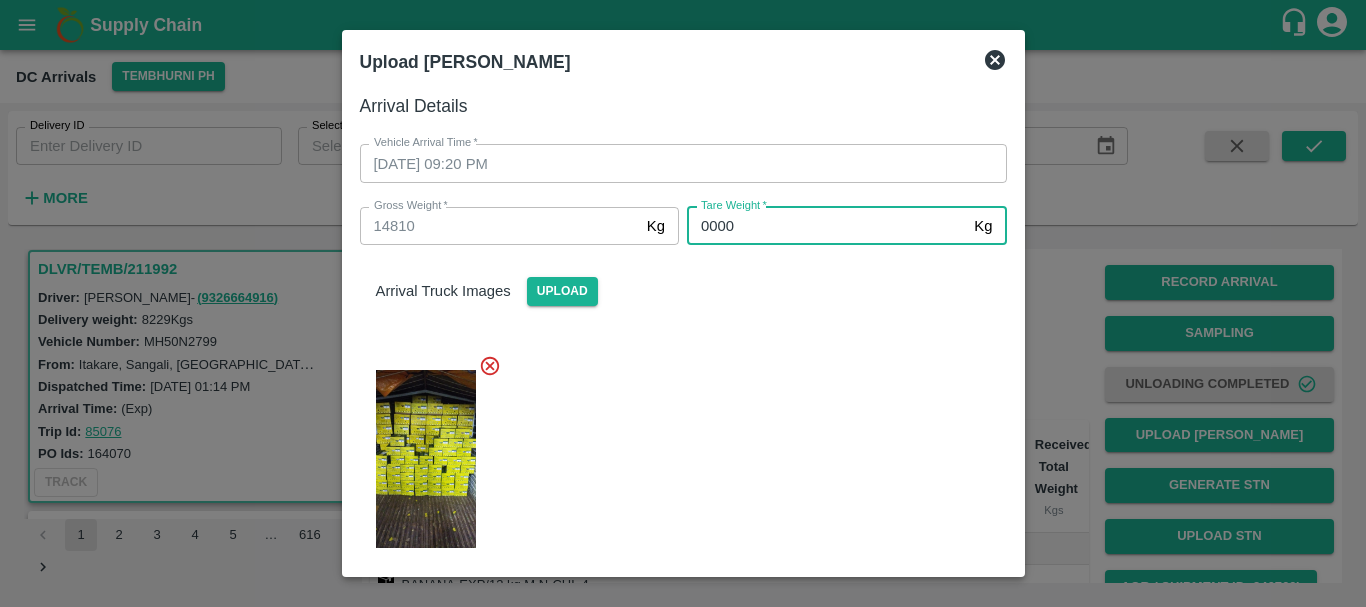 type on "0000" 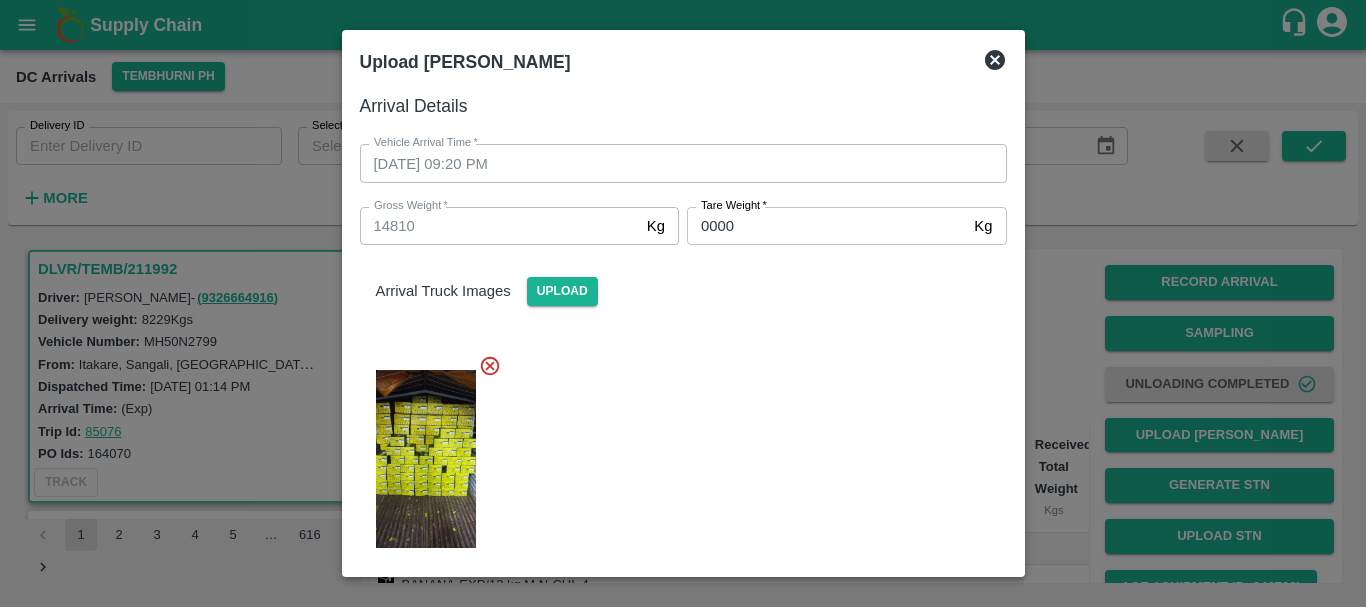 click at bounding box center [675, 453] 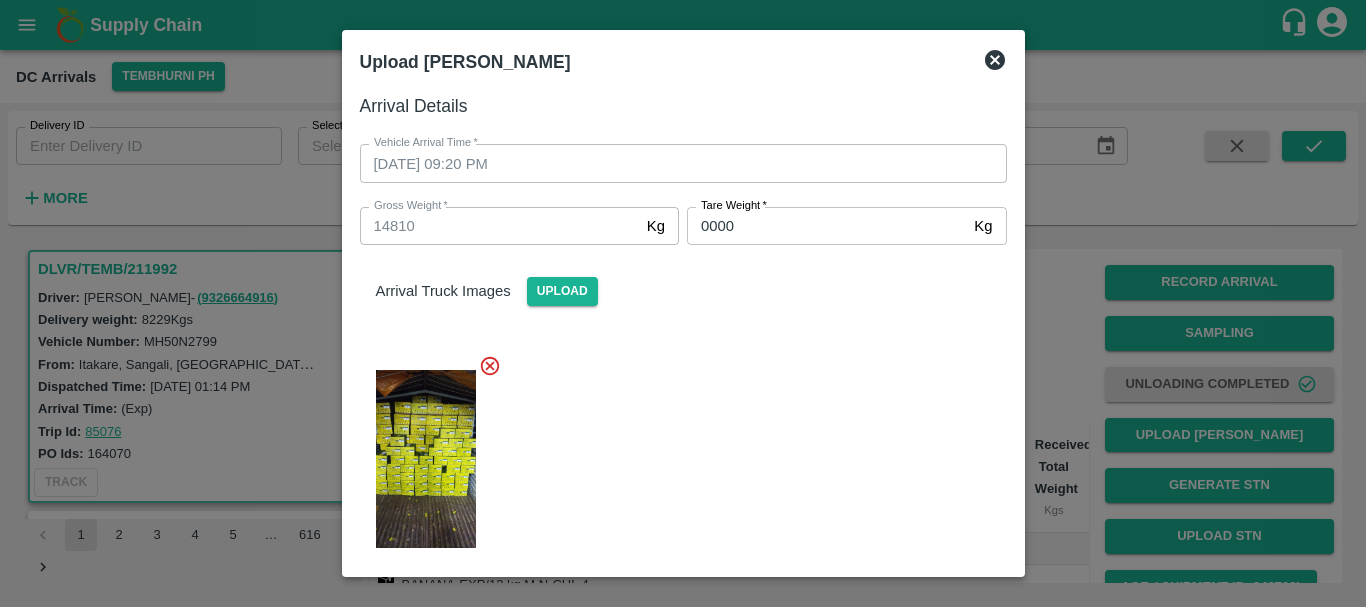 scroll, scrollTop: 245, scrollLeft: 0, axis: vertical 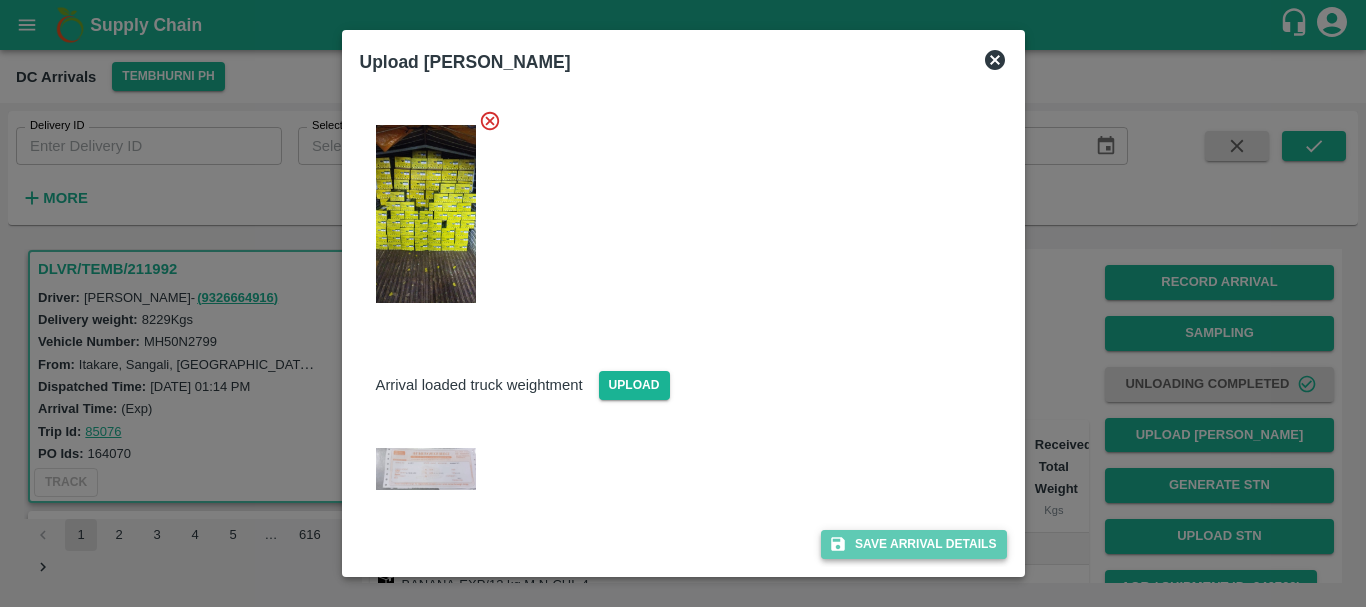 click on "Save Arrival Details" at bounding box center [913, 544] 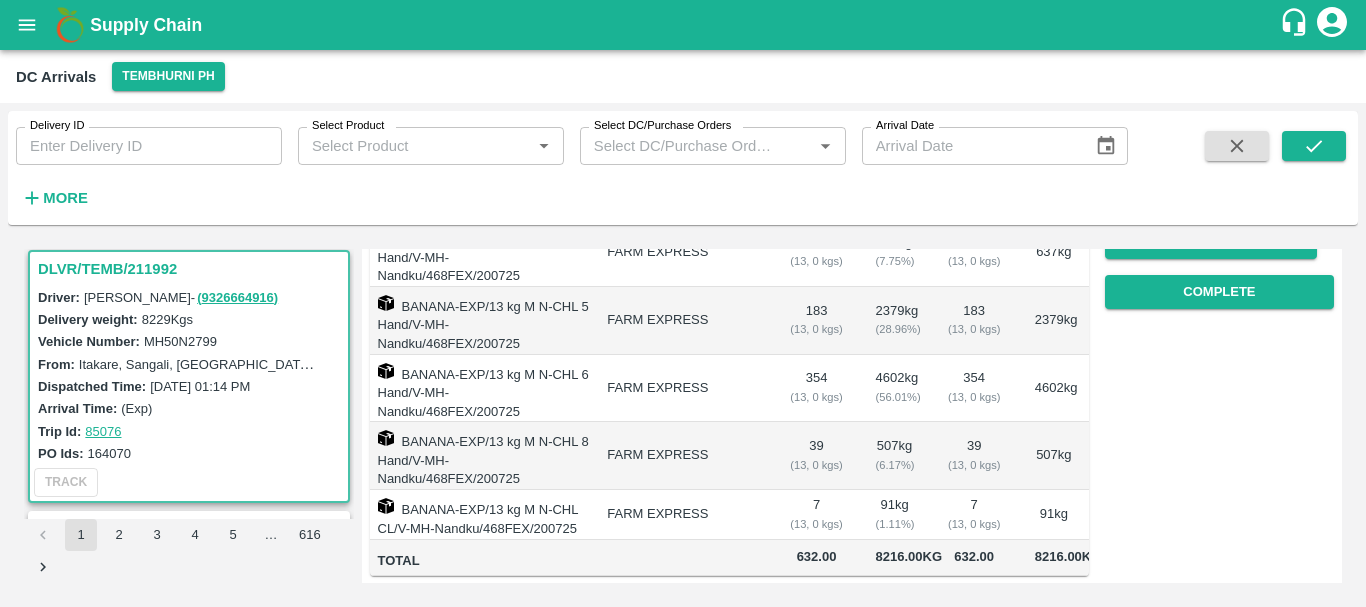 scroll, scrollTop: 0, scrollLeft: 0, axis: both 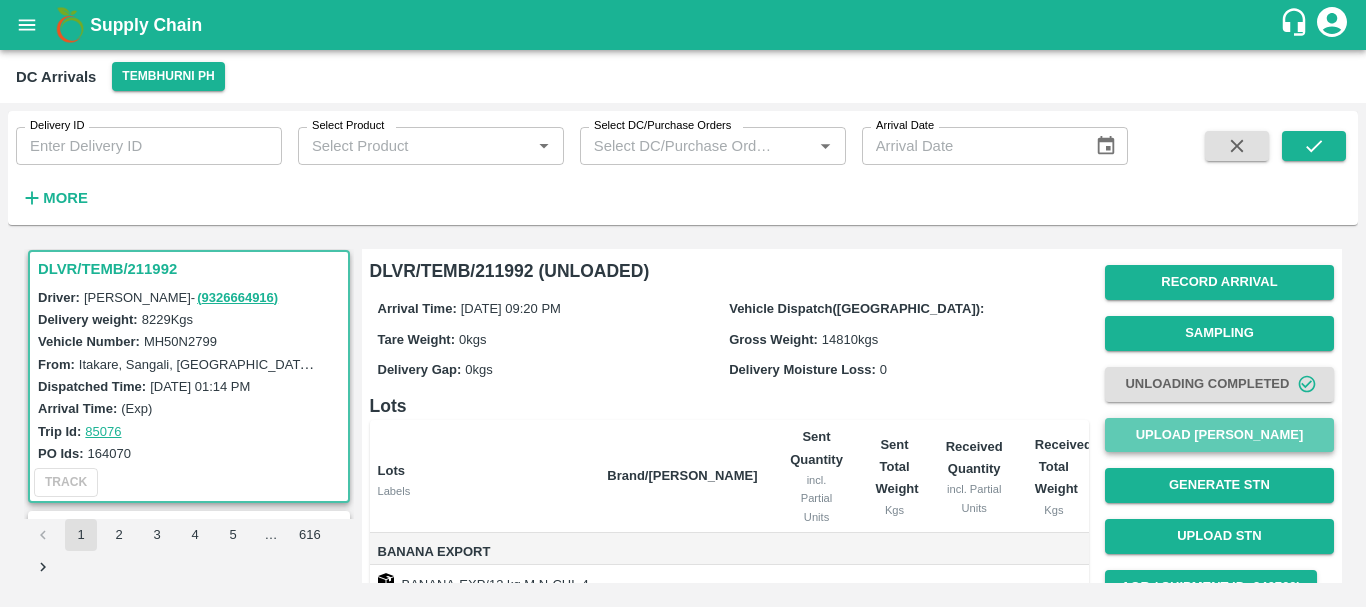 click on "Upload [PERSON_NAME]" at bounding box center [1219, 435] 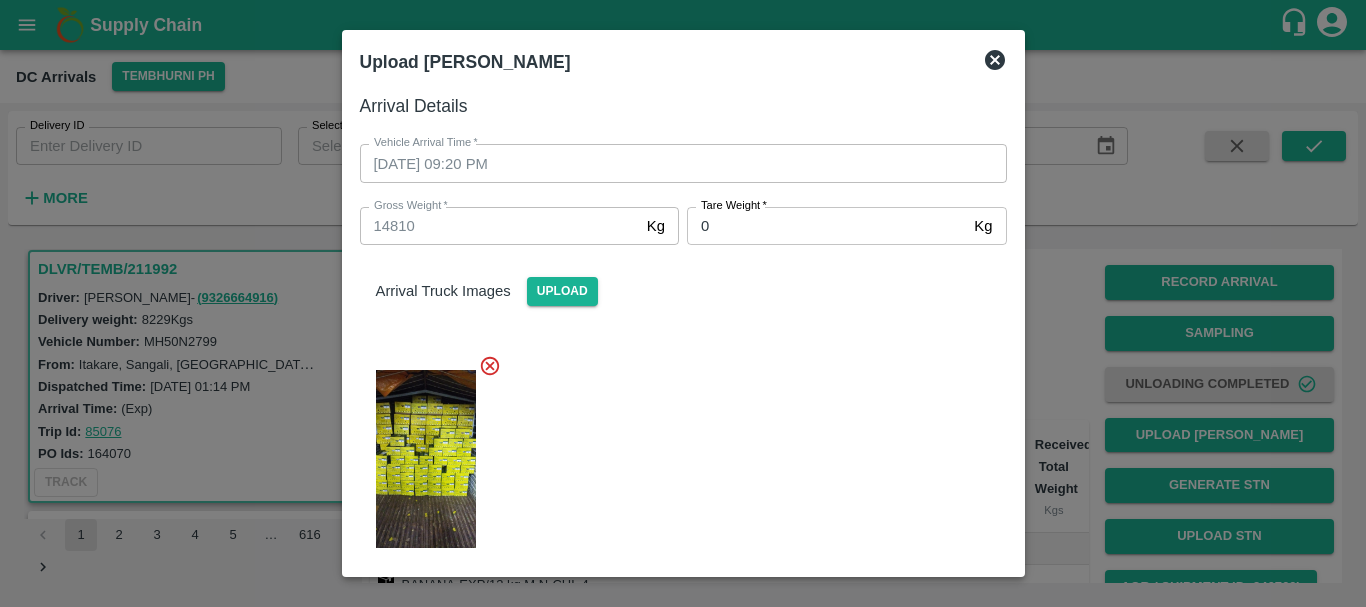 scroll, scrollTop: 245, scrollLeft: 0, axis: vertical 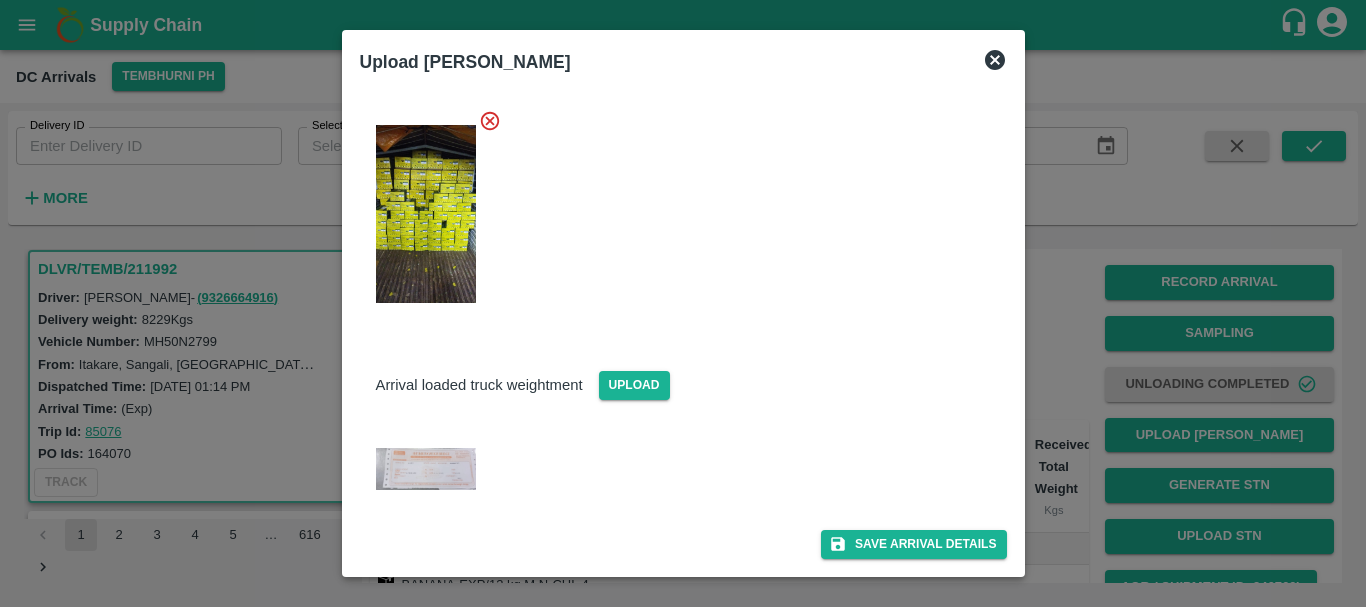 click at bounding box center [683, 303] 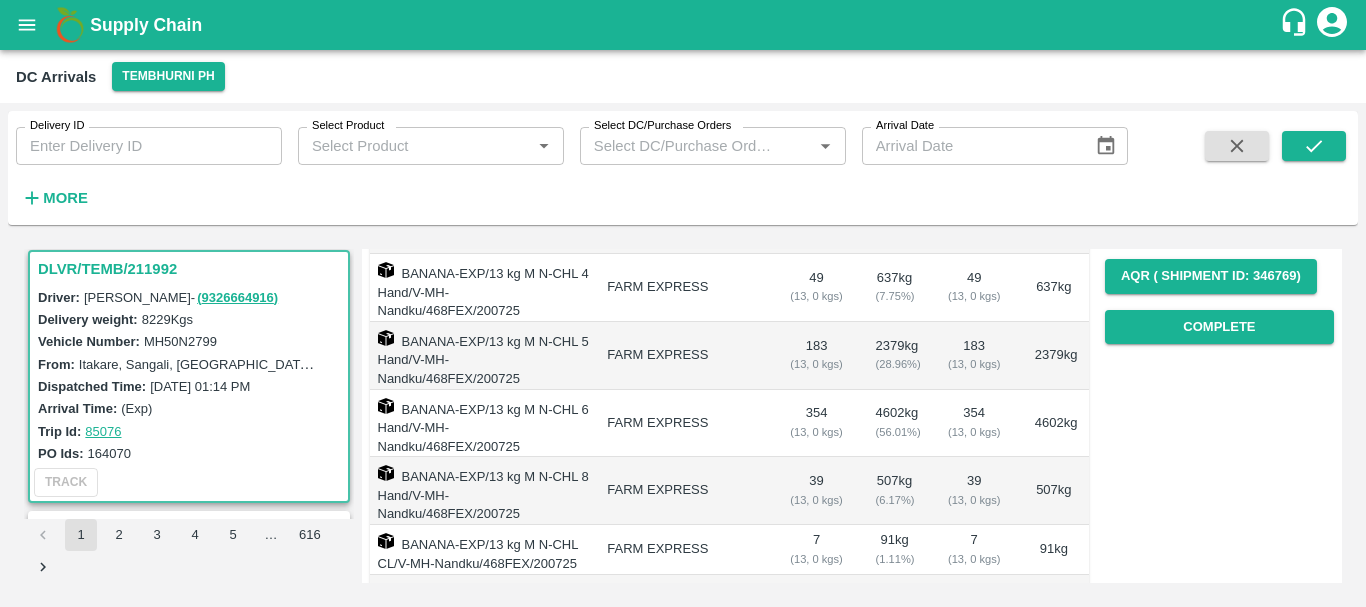 scroll, scrollTop: 354, scrollLeft: 0, axis: vertical 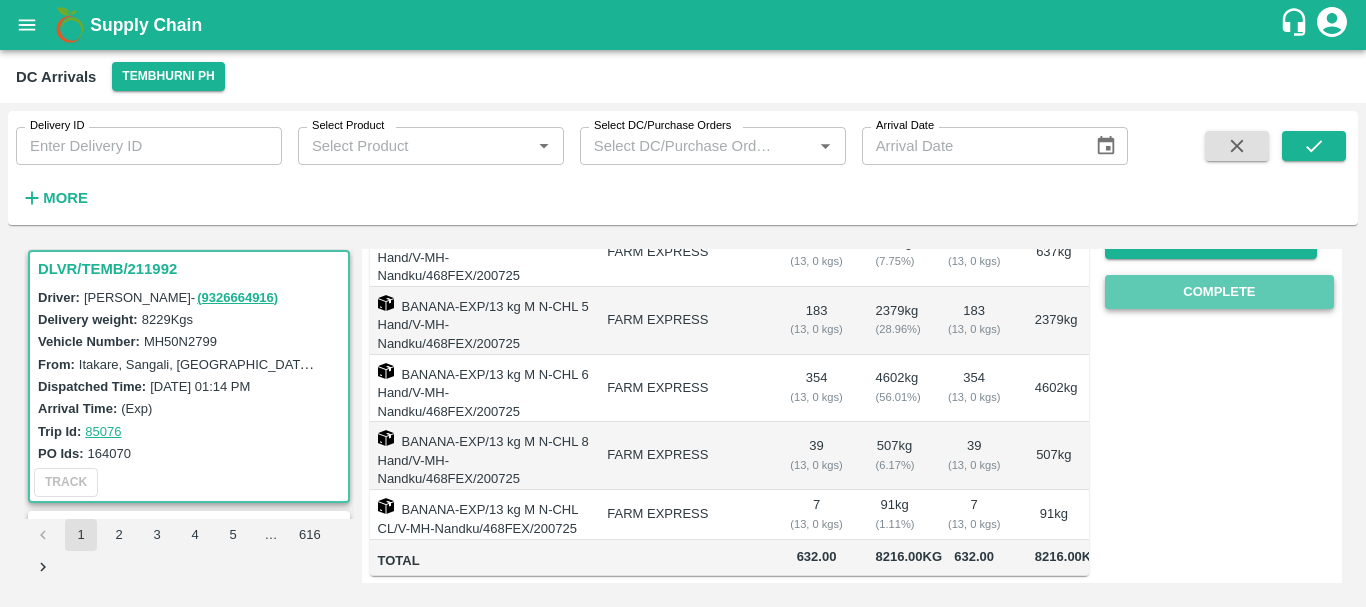 click on "Complete" at bounding box center [1219, 292] 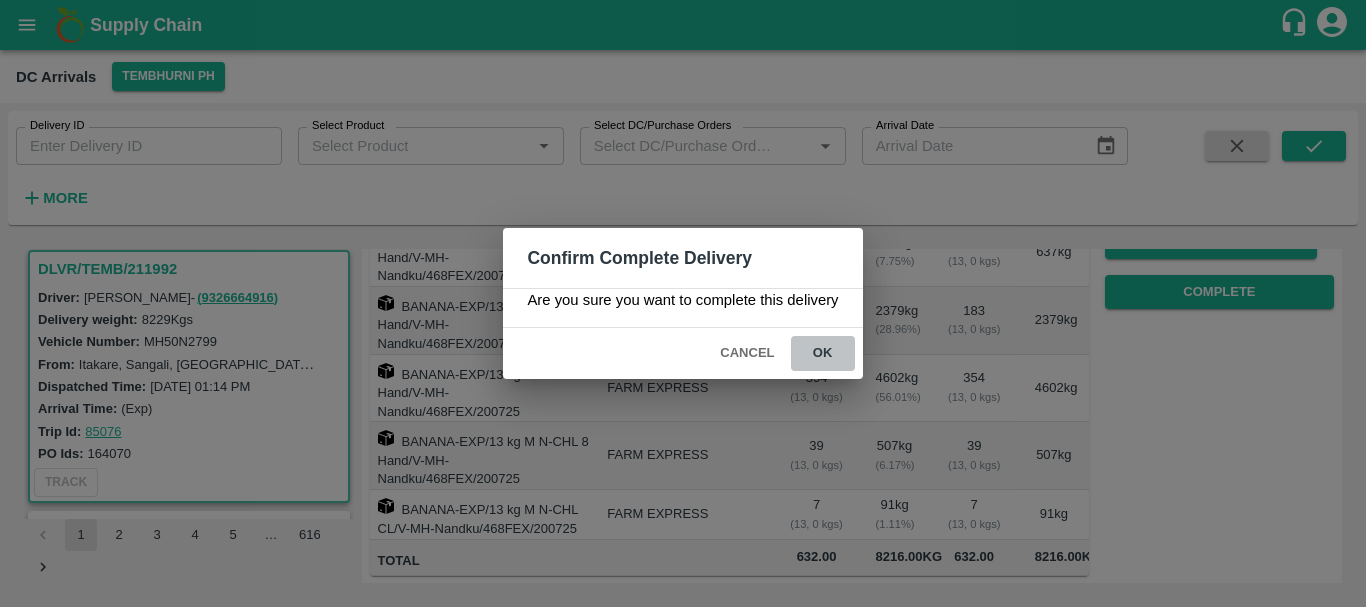 click on "ok" at bounding box center (823, 353) 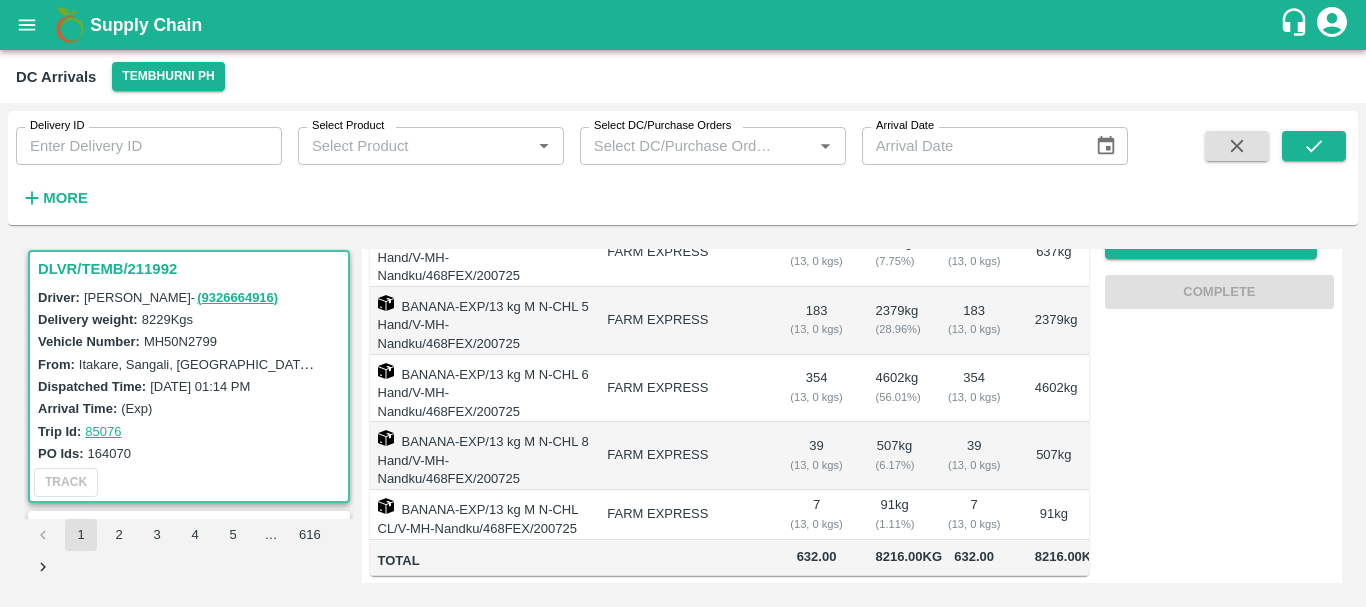scroll, scrollTop: 0, scrollLeft: 0, axis: both 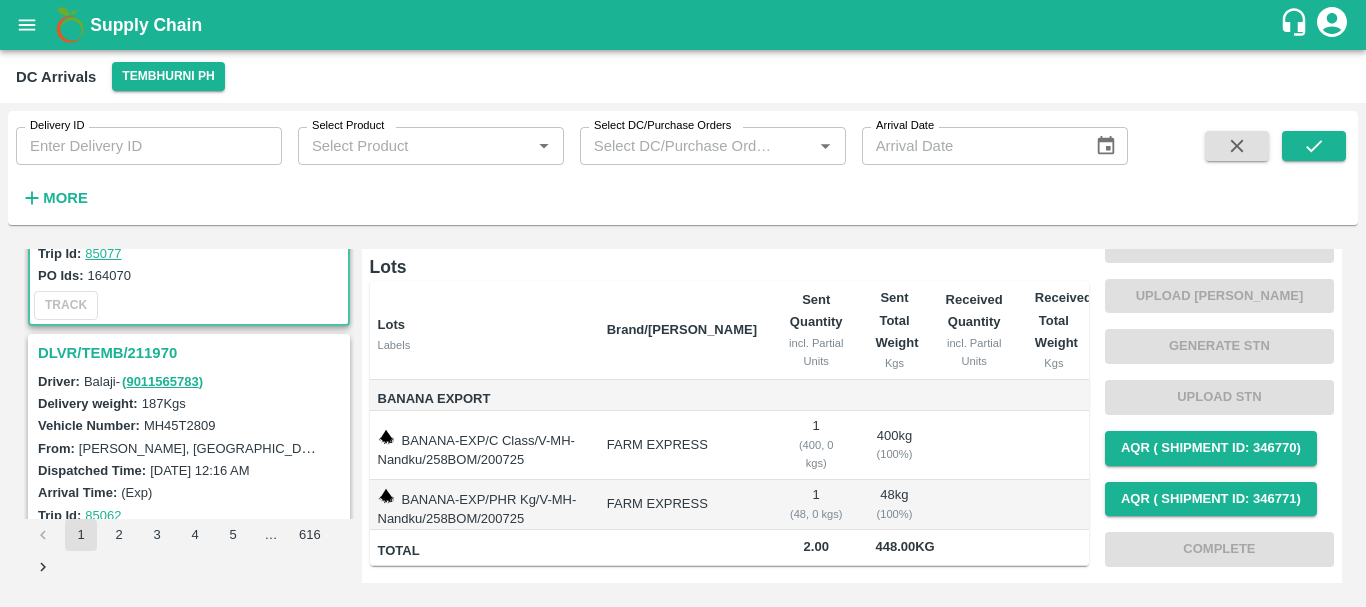 click on "DLVR/TEMB/211970" at bounding box center (192, 353) 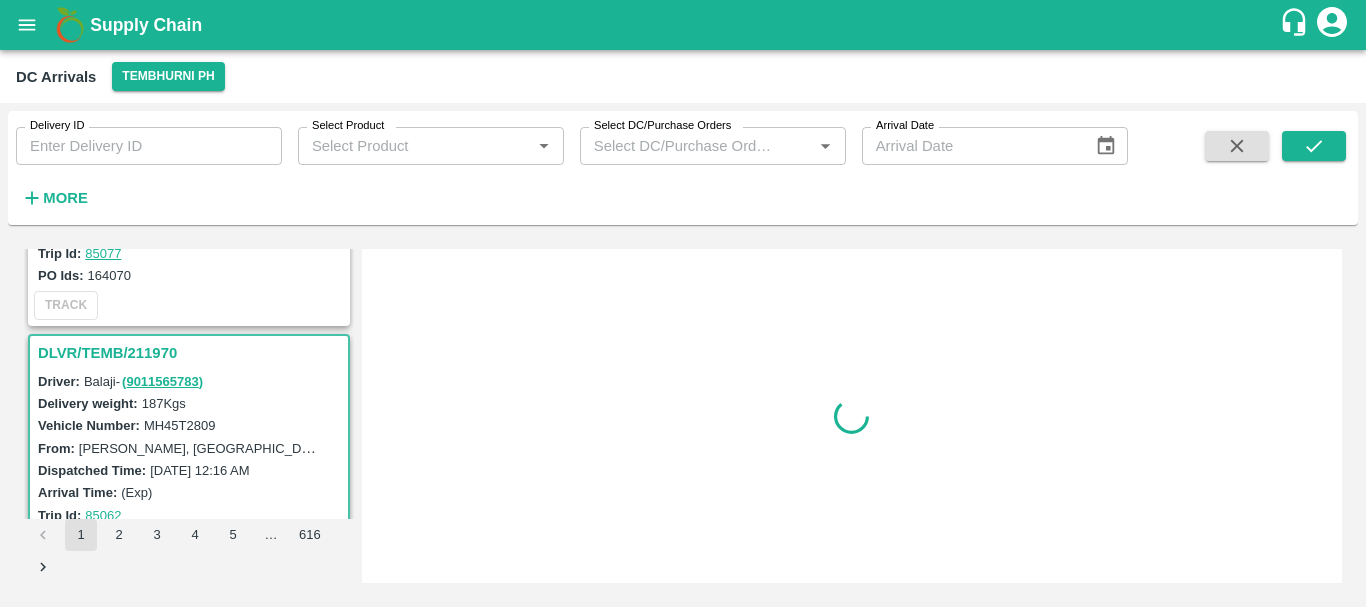 scroll, scrollTop: 0, scrollLeft: 0, axis: both 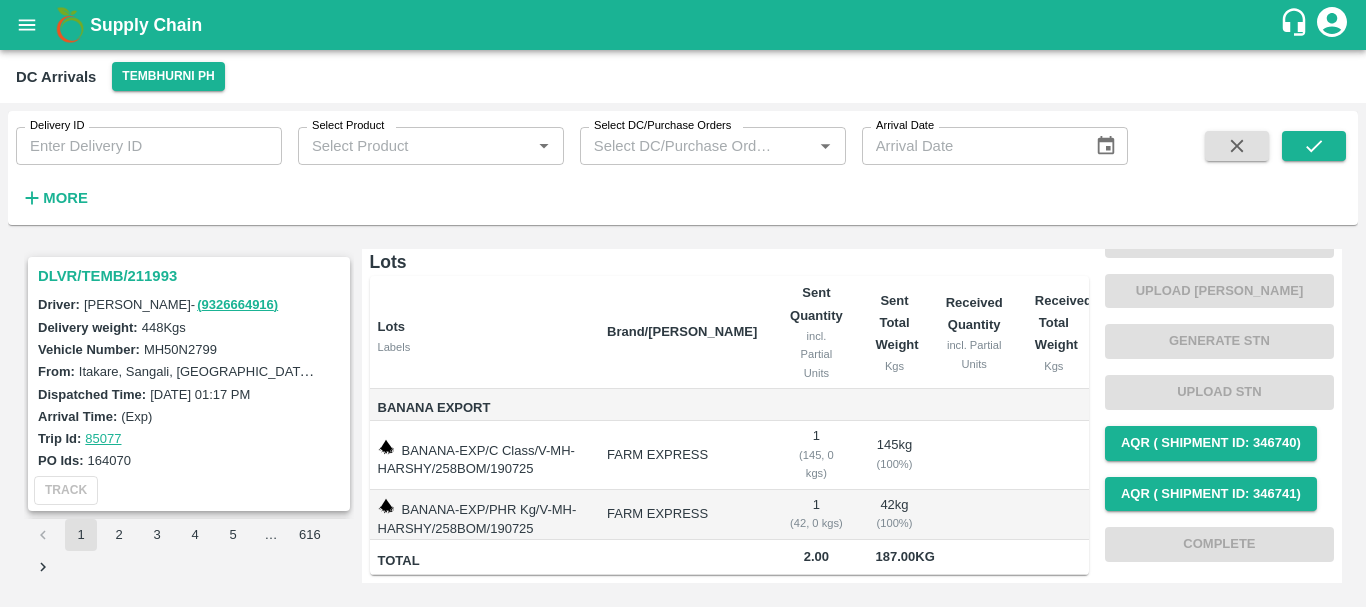 click on "DLVR/TEMB/211993" at bounding box center (192, 276) 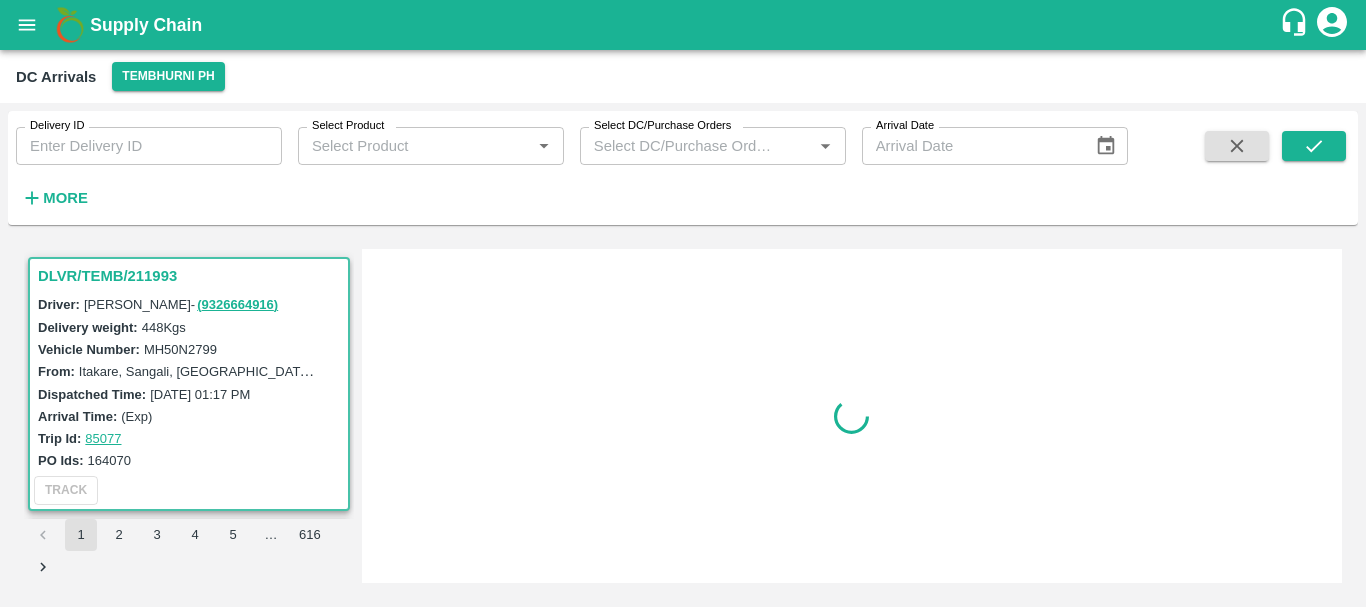 scroll, scrollTop: 0, scrollLeft: 0, axis: both 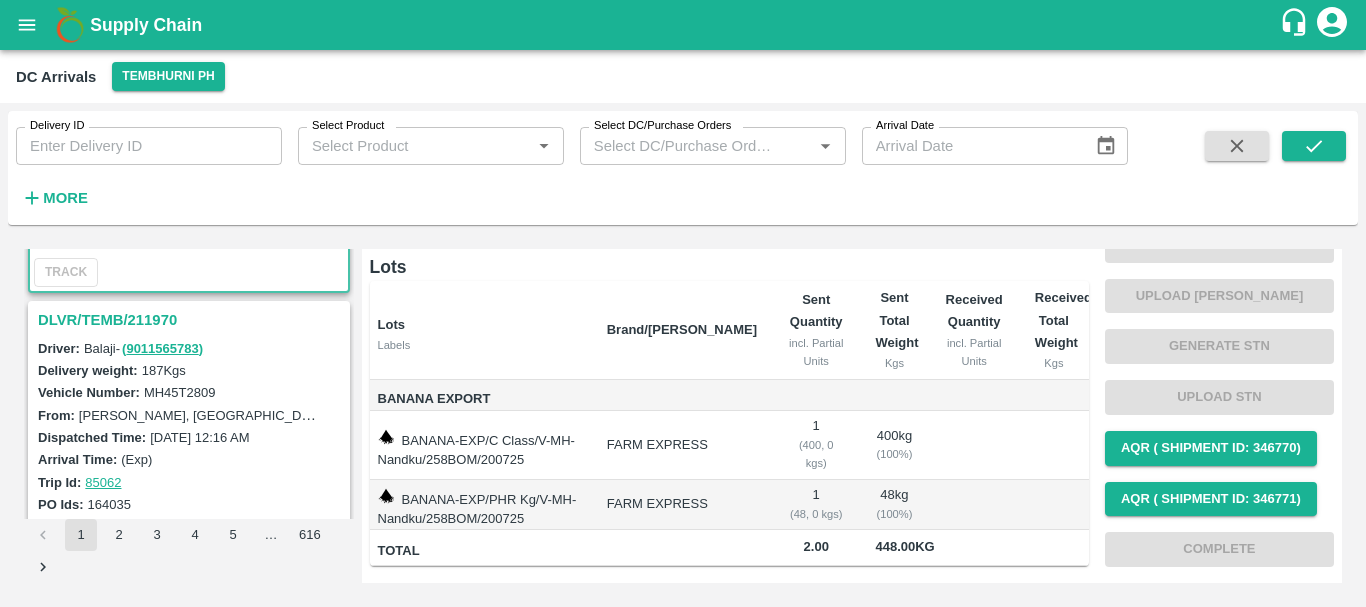click on "DLVR/TEMB/211970" at bounding box center [192, 320] 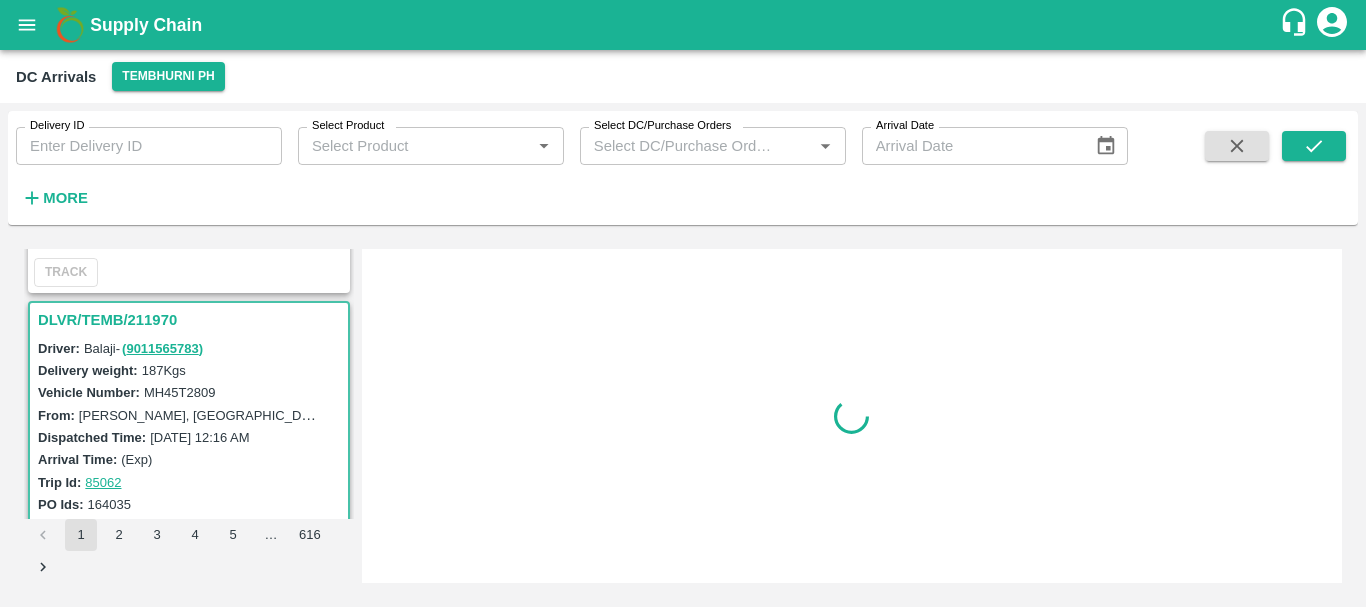 scroll, scrollTop: 0, scrollLeft: 0, axis: both 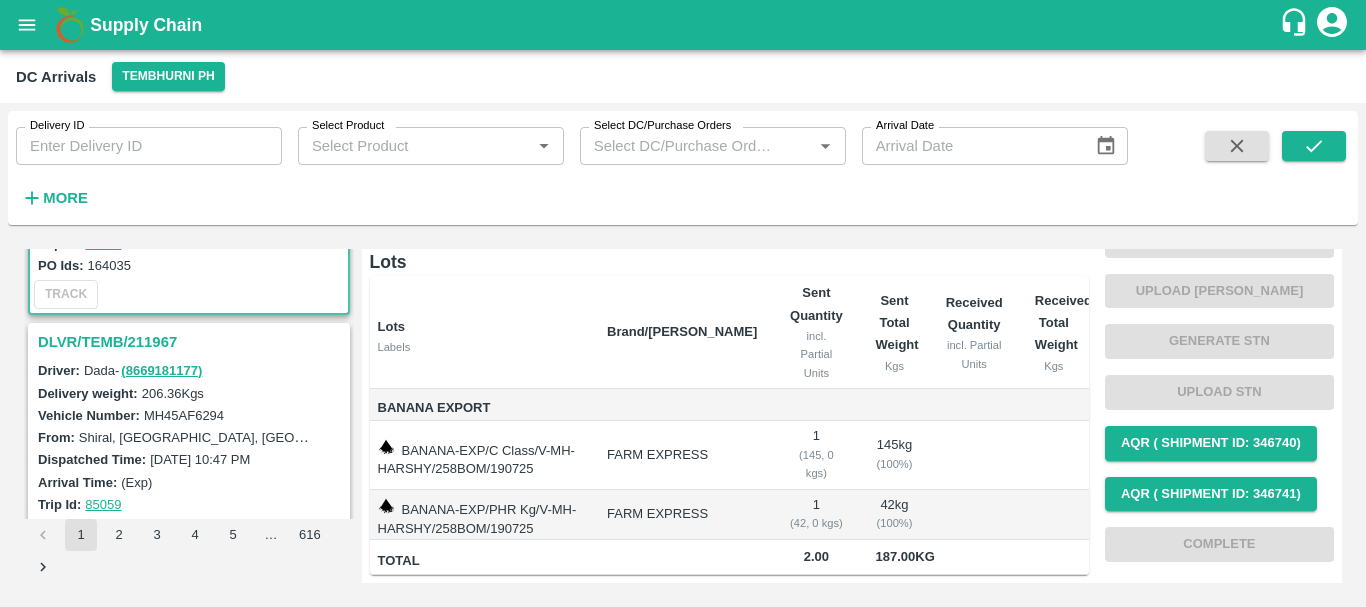 click on "DLVR/TEMB/211967" at bounding box center [192, 342] 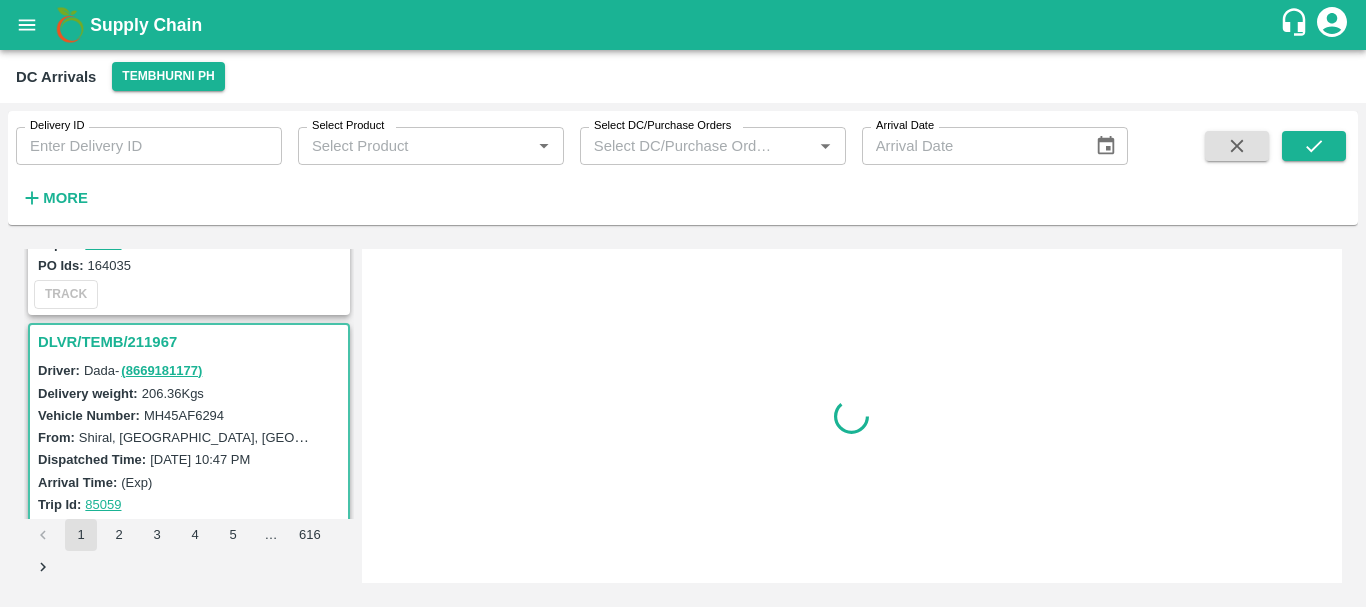 scroll, scrollTop: 0, scrollLeft: 0, axis: both 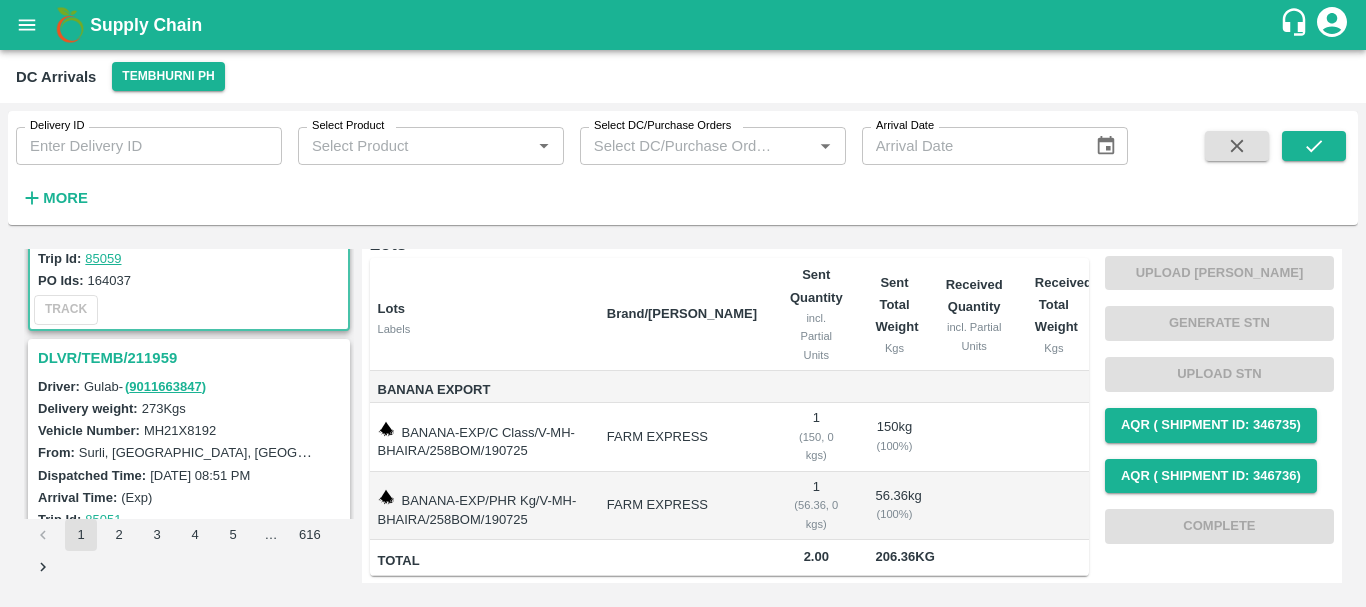 click on "DLVR/TEMB/211959" at bounding box center (192, 358) 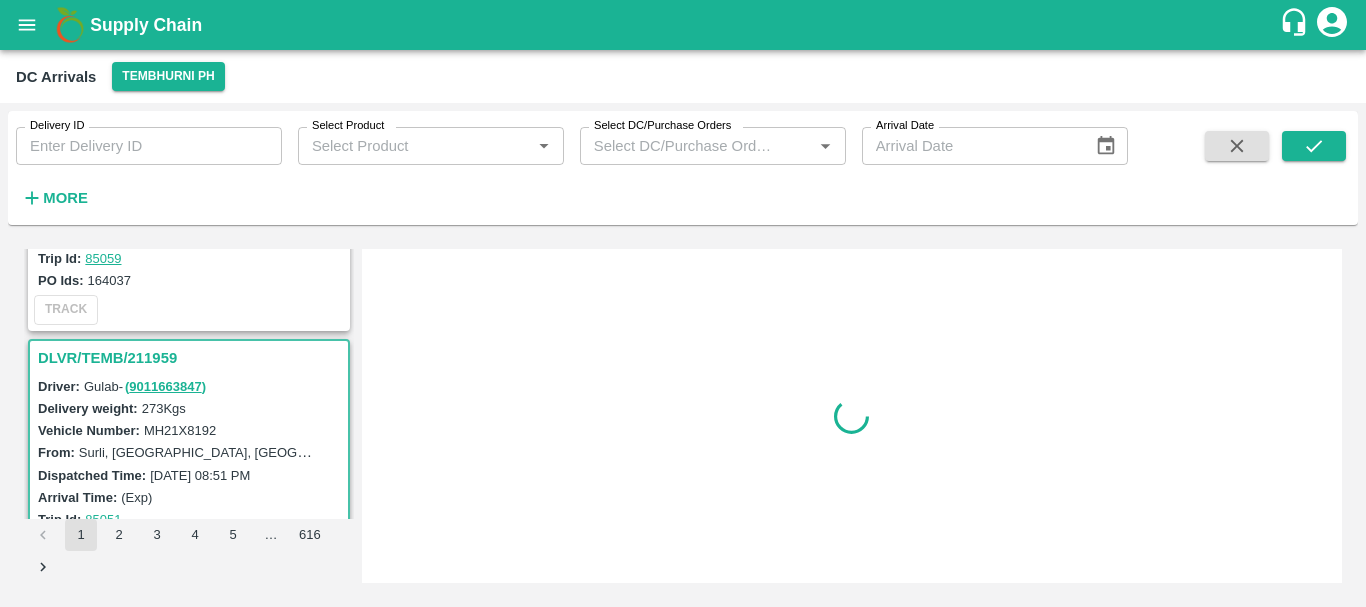 scroll, scrollTop: 0, scrollLeft: 0, axis: both 